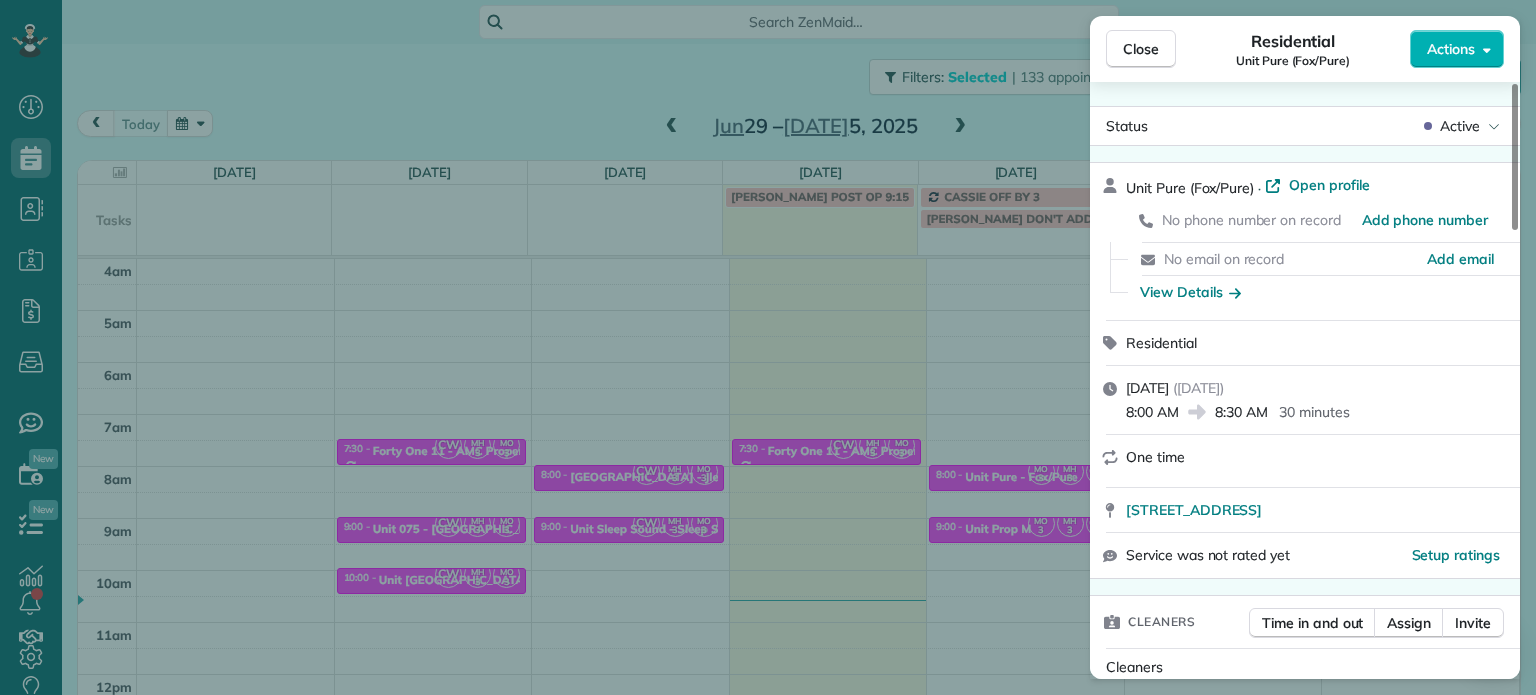 scroll, scrollTop: 0, scrollLeft: 0, axis: both 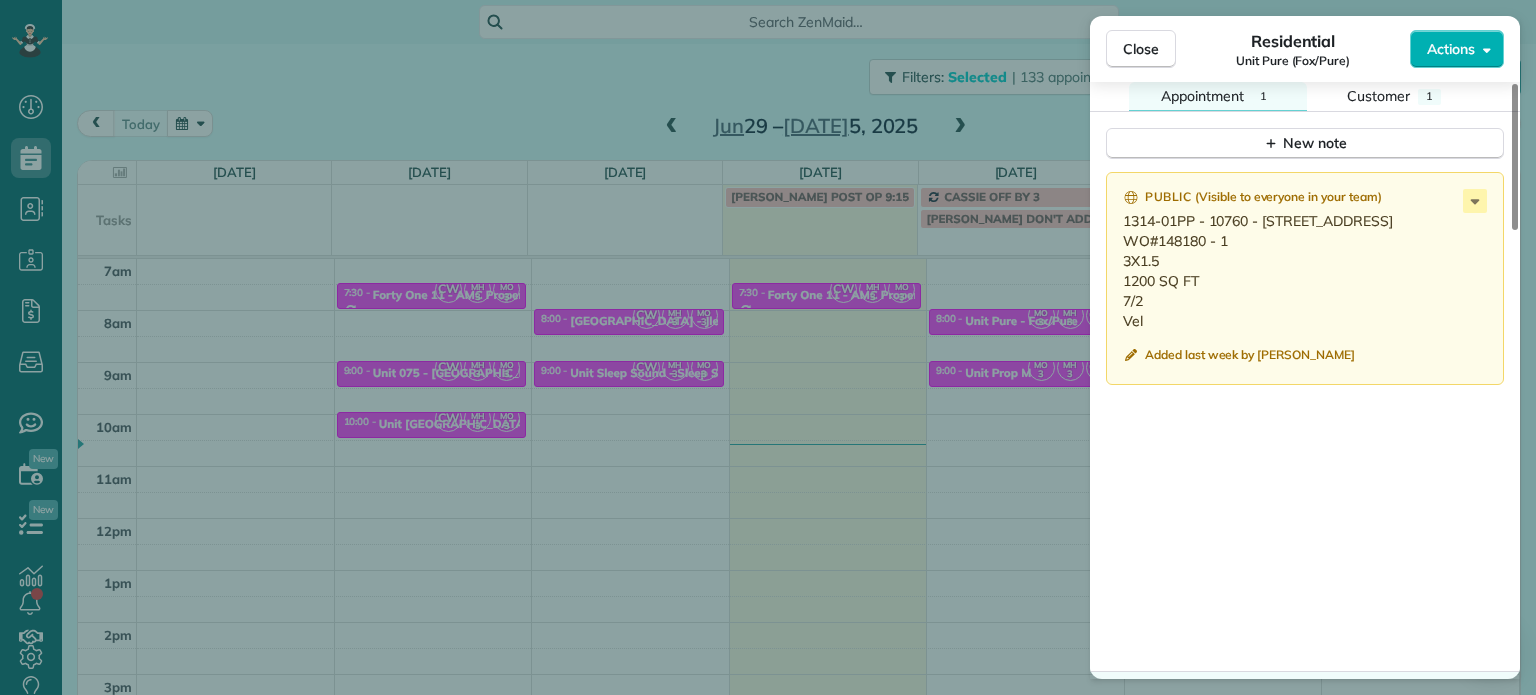 click on "Close Residential Unit Pure (Fox/Pure) Actions Status Active Unit Pure (Fox/Pure) · Open profile No phone number on record Add phone number No email on record Add email View Details Residential [DATE] ( [DATE] ) 8:00 AM 8:30 AM 30 minutes One time [STREET_ADDRESS] Service was not rated yet Setup ratings Cleaners Time in and out Assign Invite Cleaners [PERSON_NAME]-German 8:00 AM 8:30 AM [PERSON_NAME] 8:00 AM 8:30 AM [PERSON_NAME] 8:00 AM 8:30 AM Checklist Try Now Keep this appointment up to your standards. Stay on top of every detail, keep your cleaners organised, and your client happy. Assign a checklist Watch a 5 min demo Billing Billing actions Price $0.00 Overcharge $0.00 Discount $0.00 Coupon discount - Primary tax - Secondary tax - Total appointment price $0.00 Tips collected New feature! $0.00 [PERSON_NAME] as paid Total including tip $0.00 Get paid online in no-time! Send an invoice and reward your cleaners with tips Charge customer credit card 1" at bounding box center [768, 347] 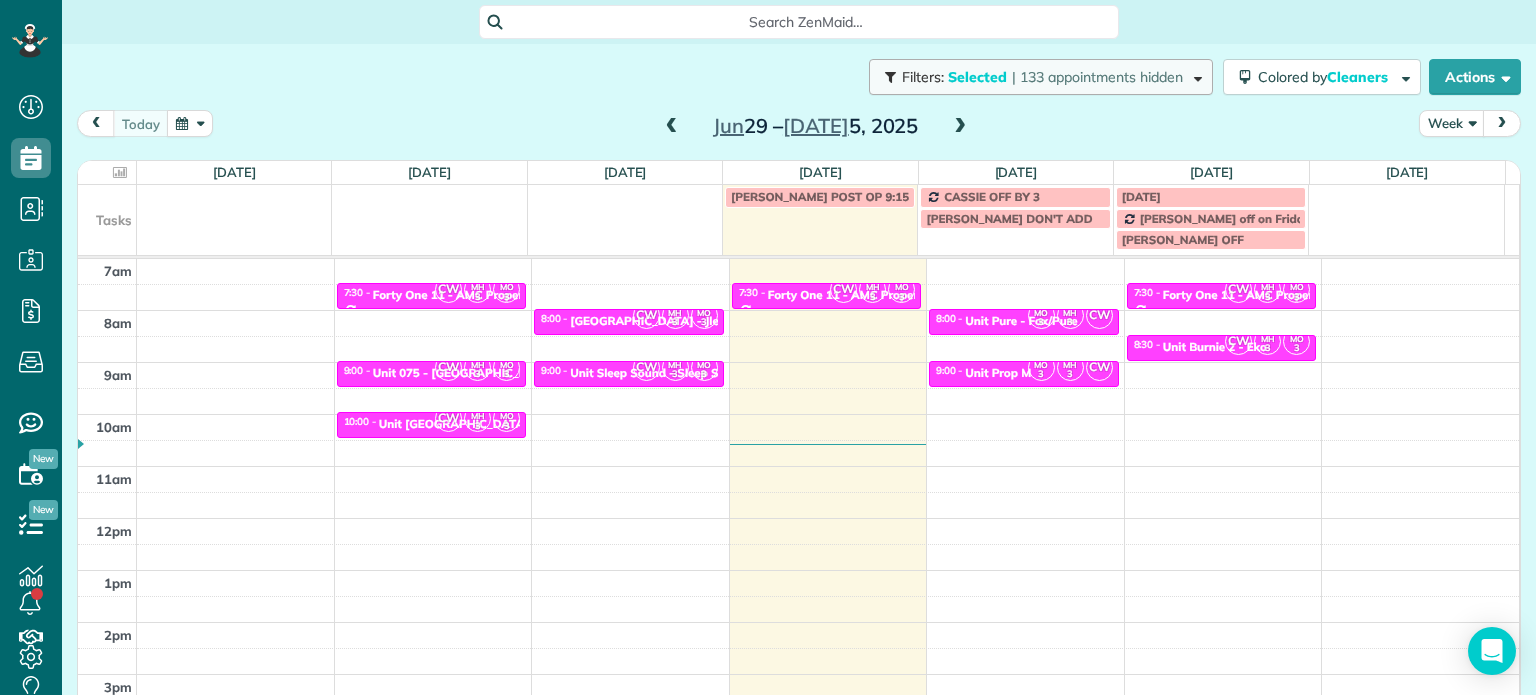 click on "|  133 appointments hidden" at bounding box center (1097, 77) 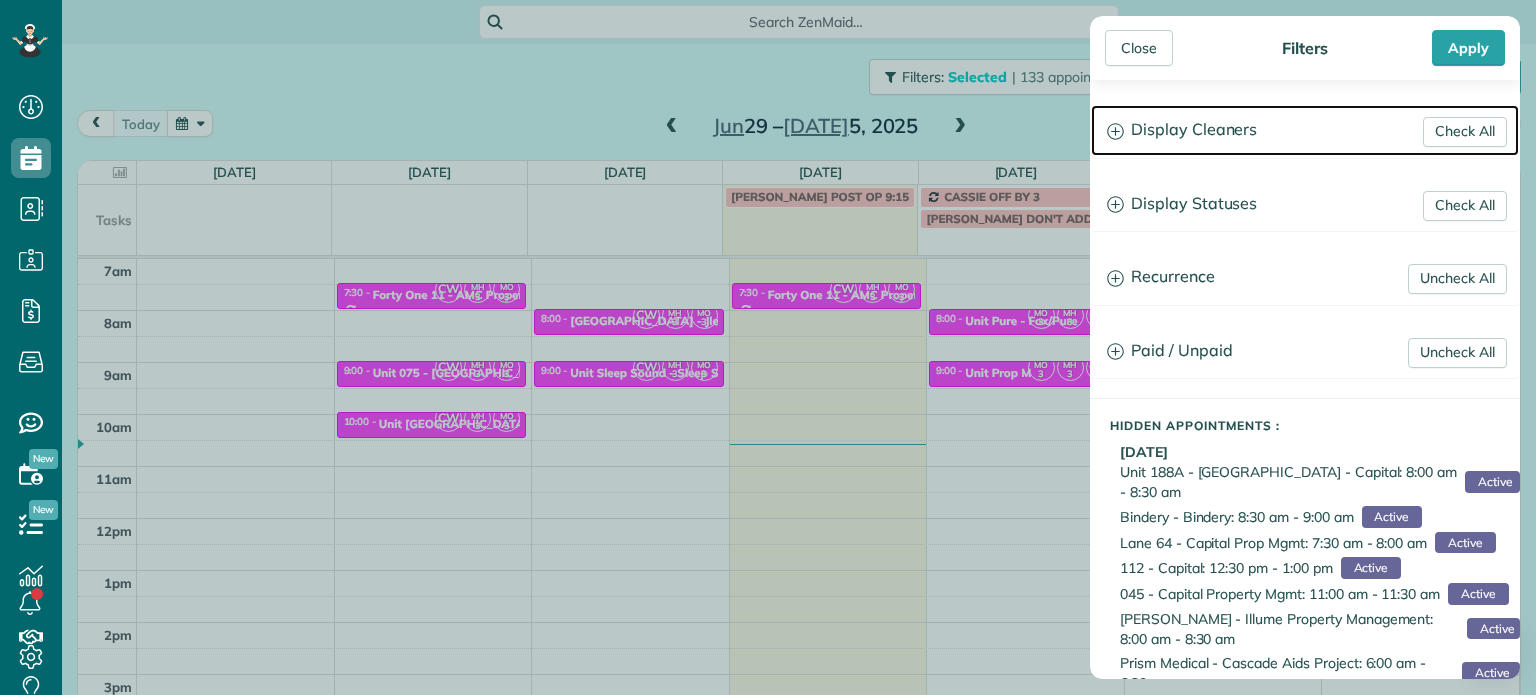 click on "Display Cleaners" at bounding box center [1305, 130] 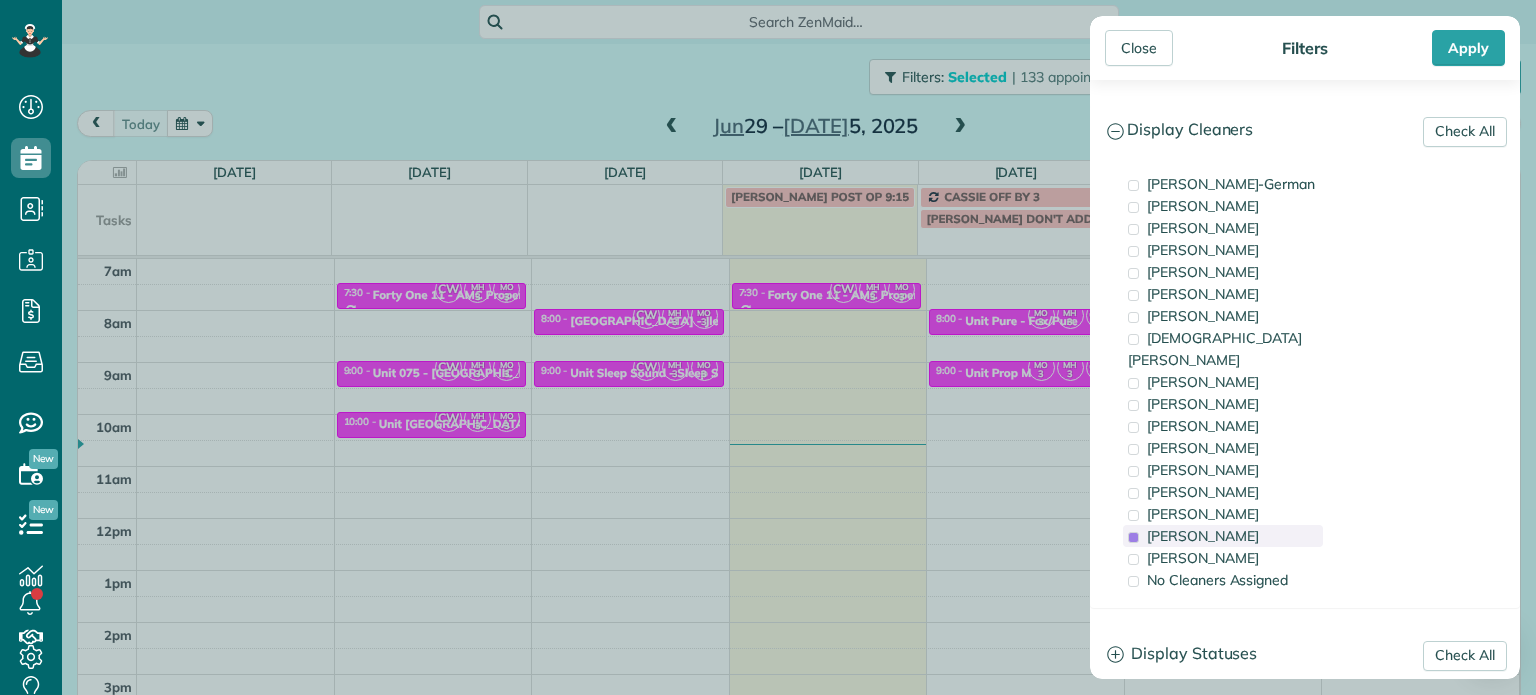click on "[PERSON_NAME]" at bounding box center [1223, 536] 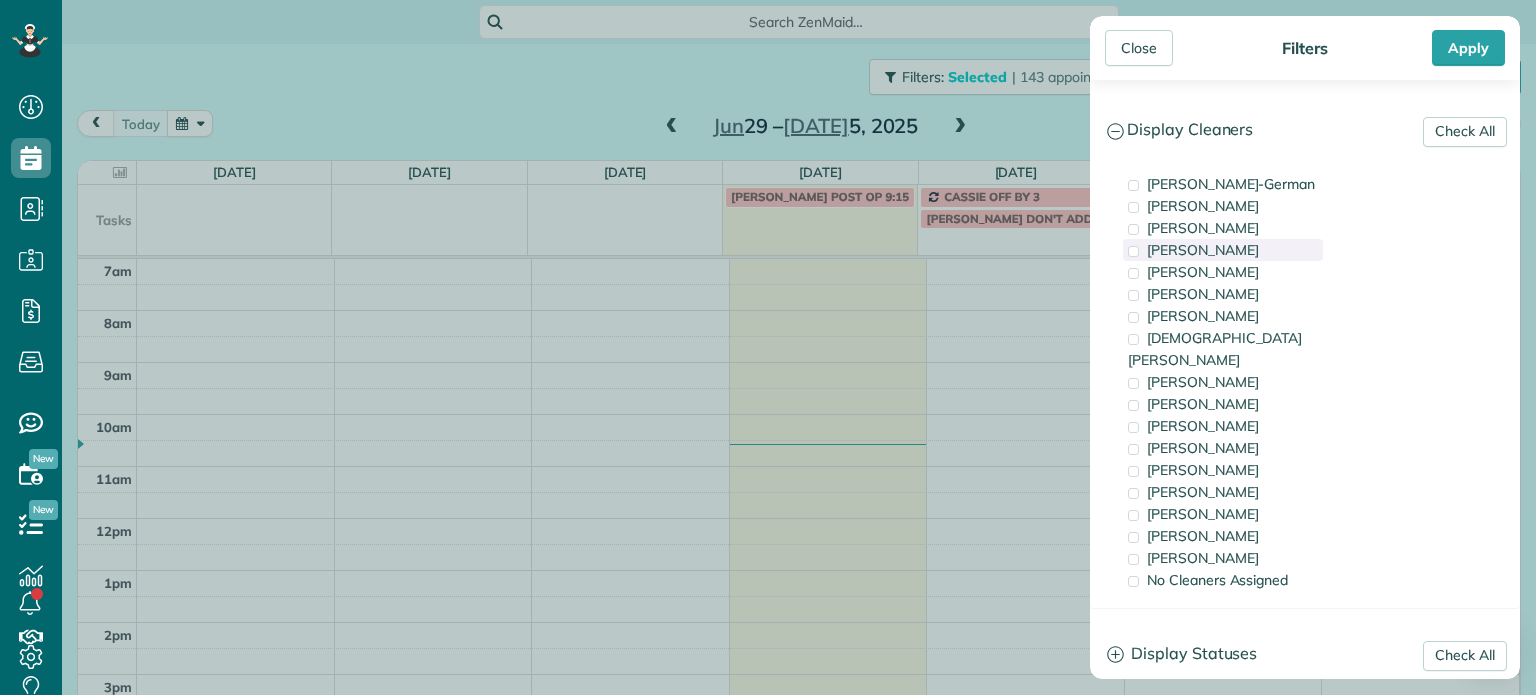 click on "[PERSON_NAME]" at bounding box center (1223, 250) 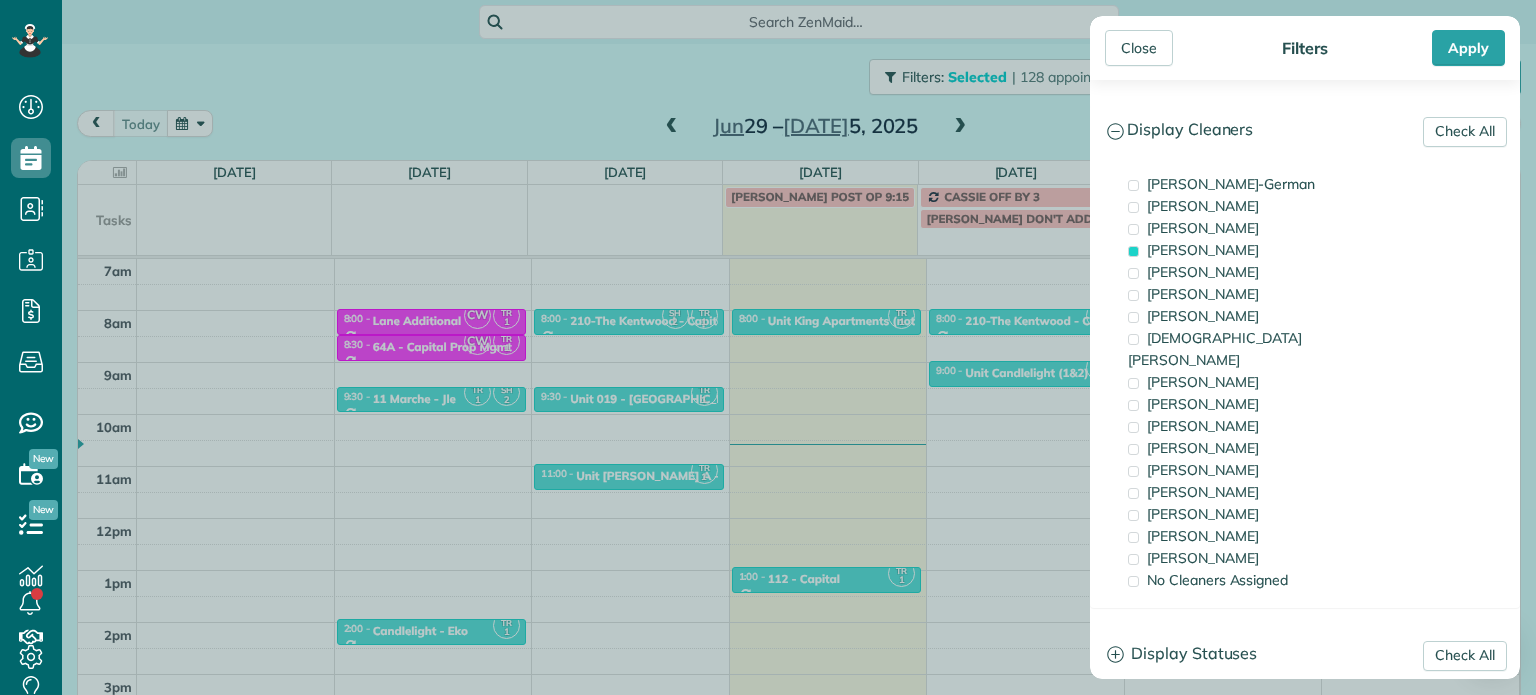 drag, startPoint x: 808, startPoint y: 443, endPoint x: 860, endPoint y: 428, distance: 54.120235 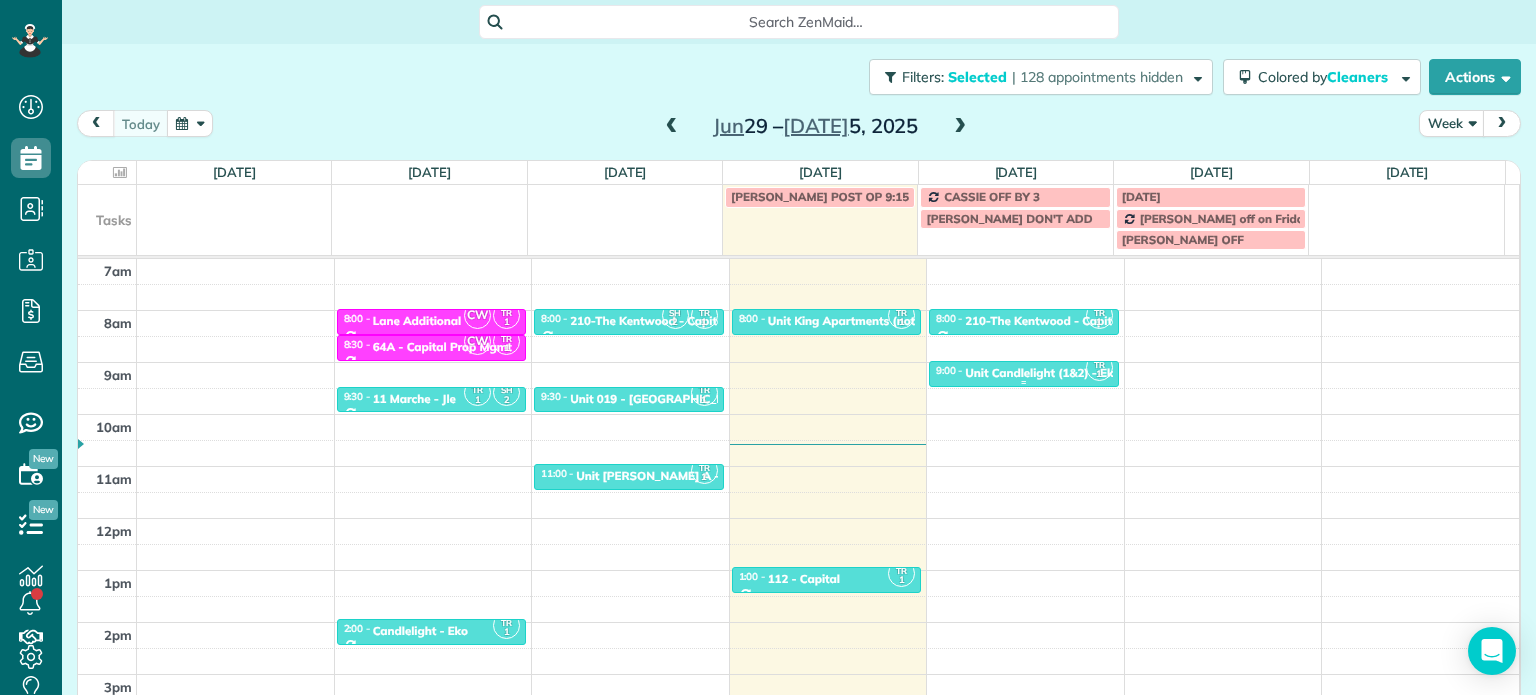 click on "9:00 - 9:30 Unit Candlelight (1&2) - Eko" at bounding box center (1024, 372) 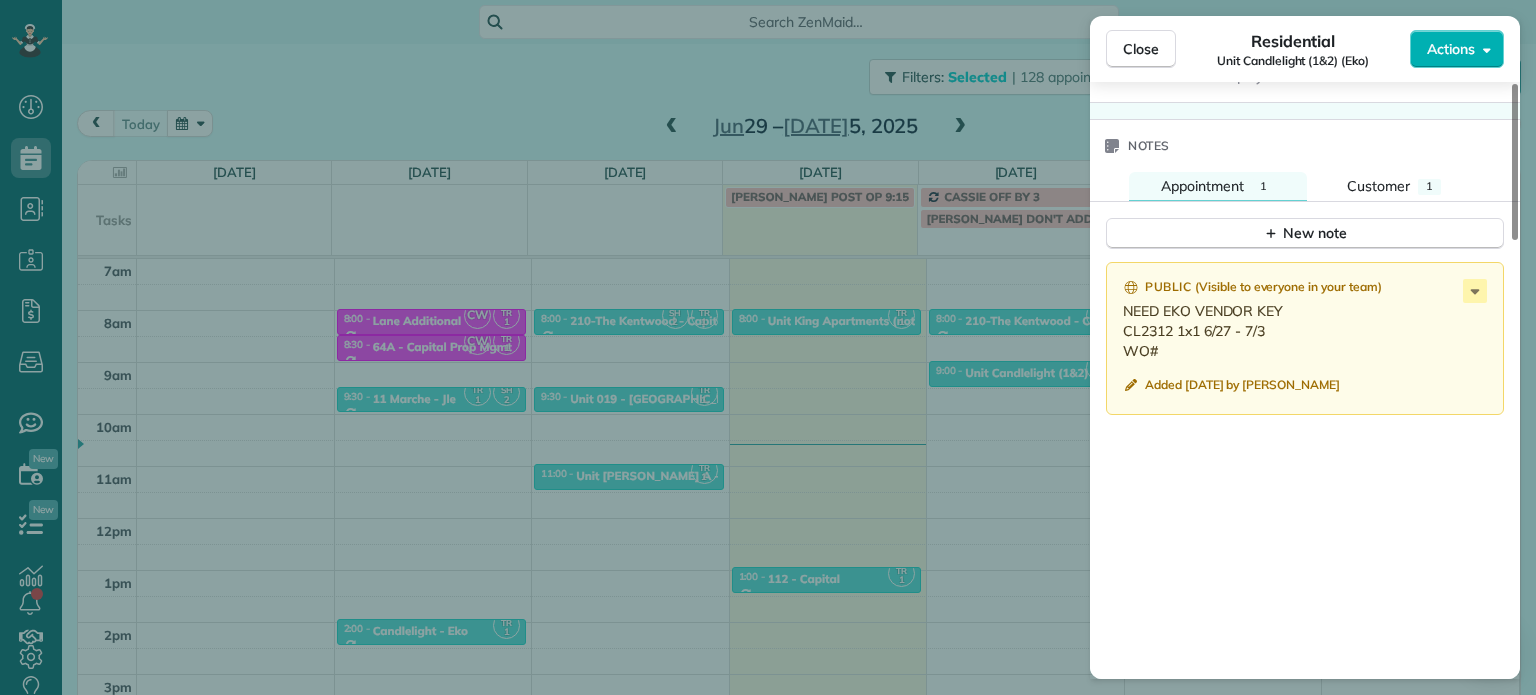 scroll, scrollTop: 1600, scrollLeft: 0, axis: vertical 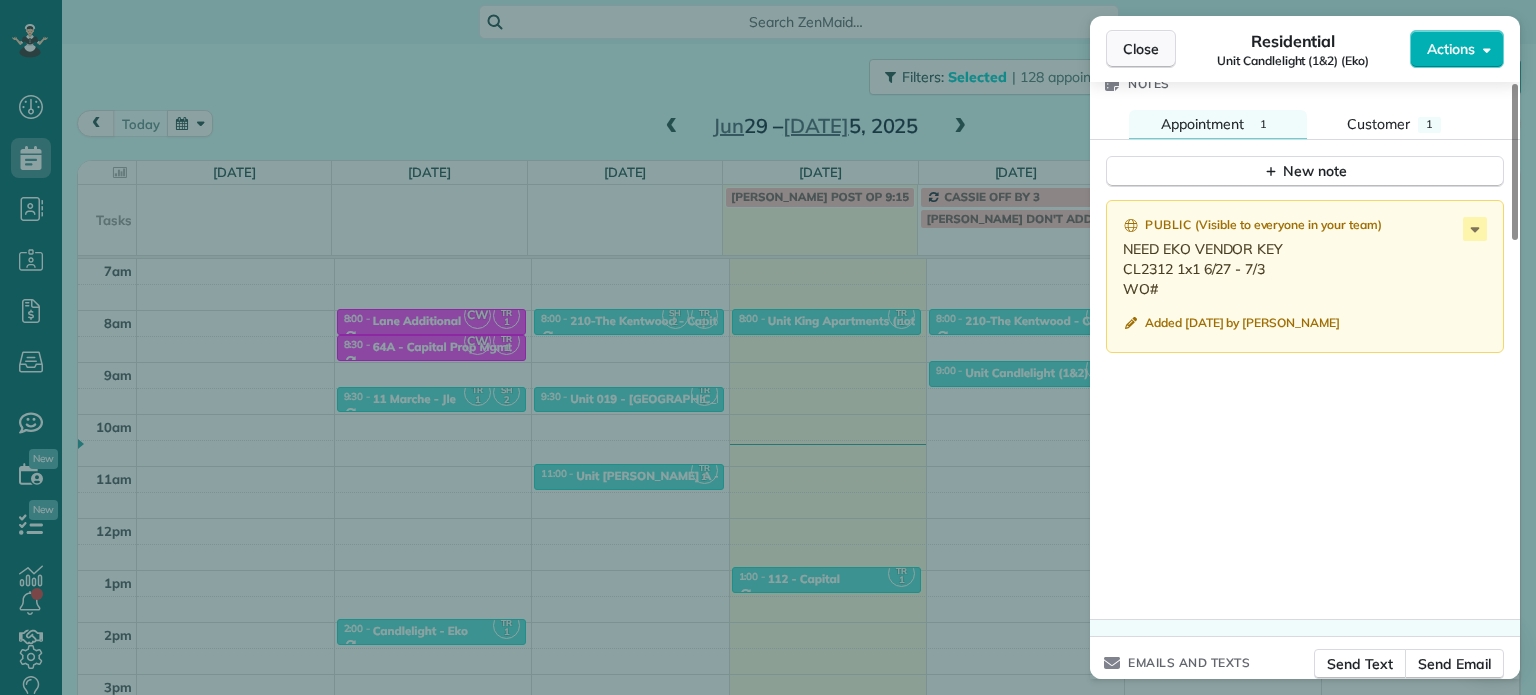 click on "Close" at bounding box center [1141, 49] 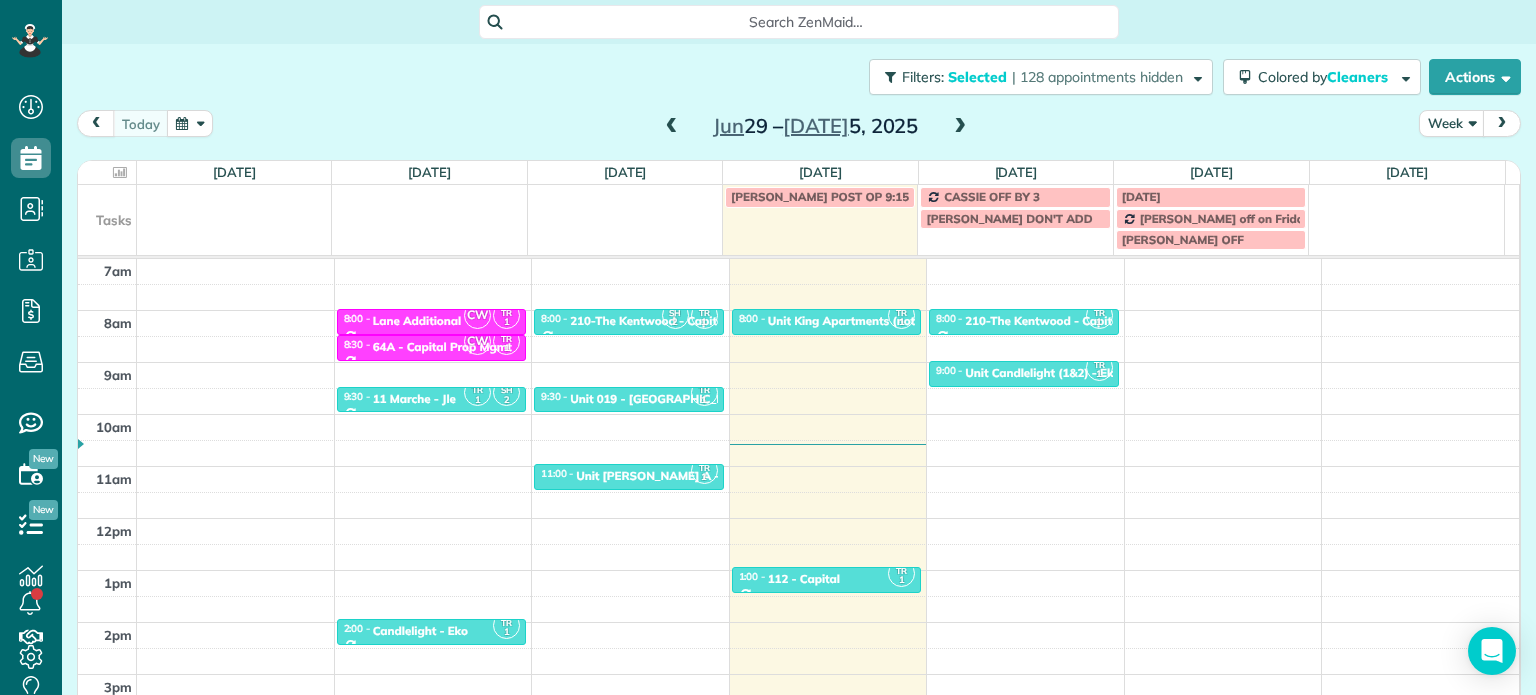 click at bounding box center [960, 127] 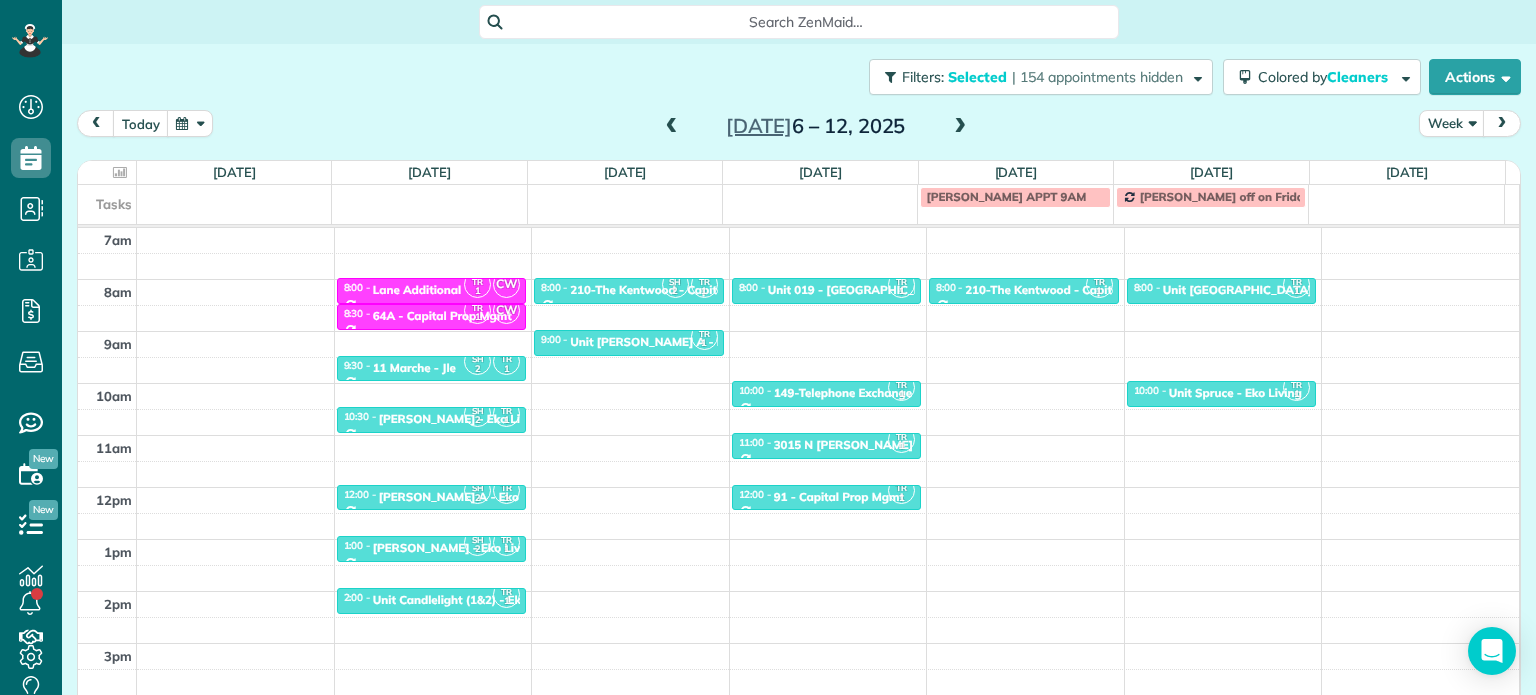 click at bounding box center [960, 127] 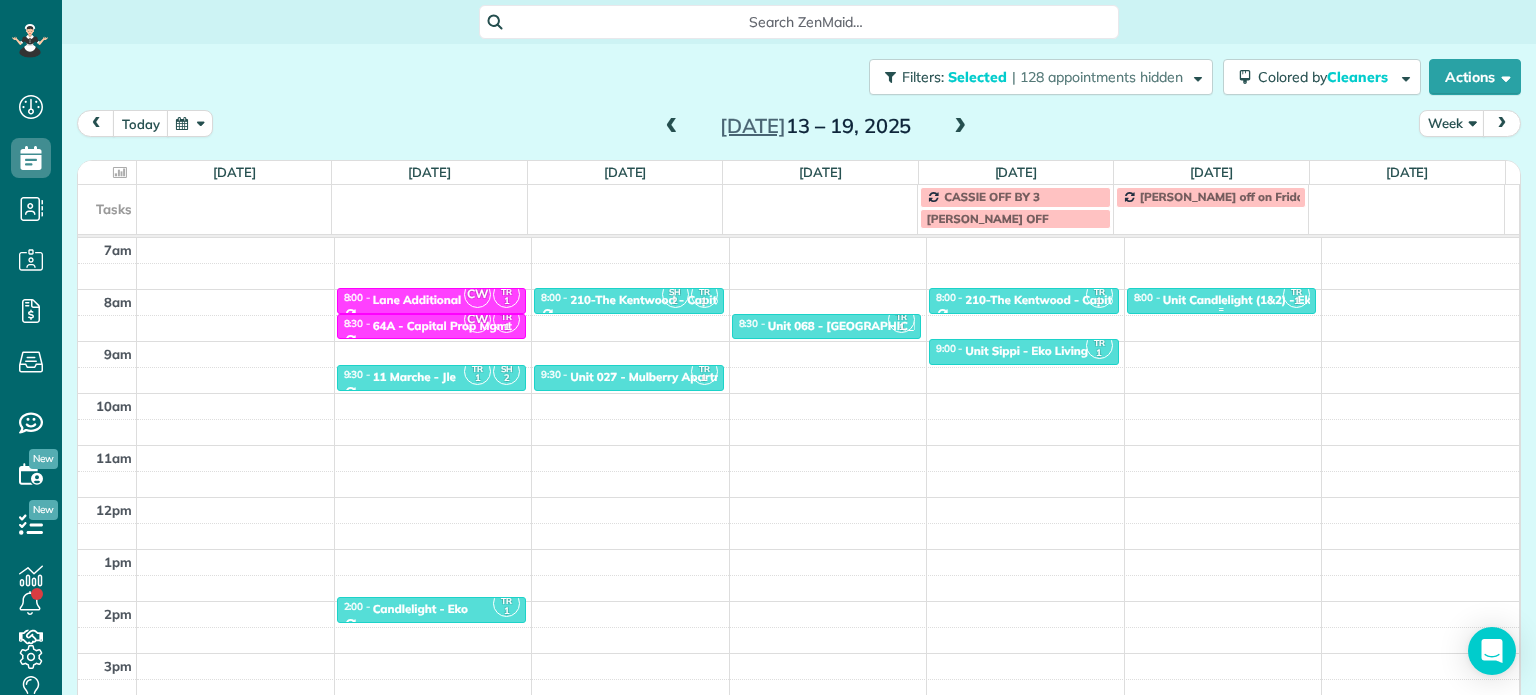 click at bounding box center (1222, 301) 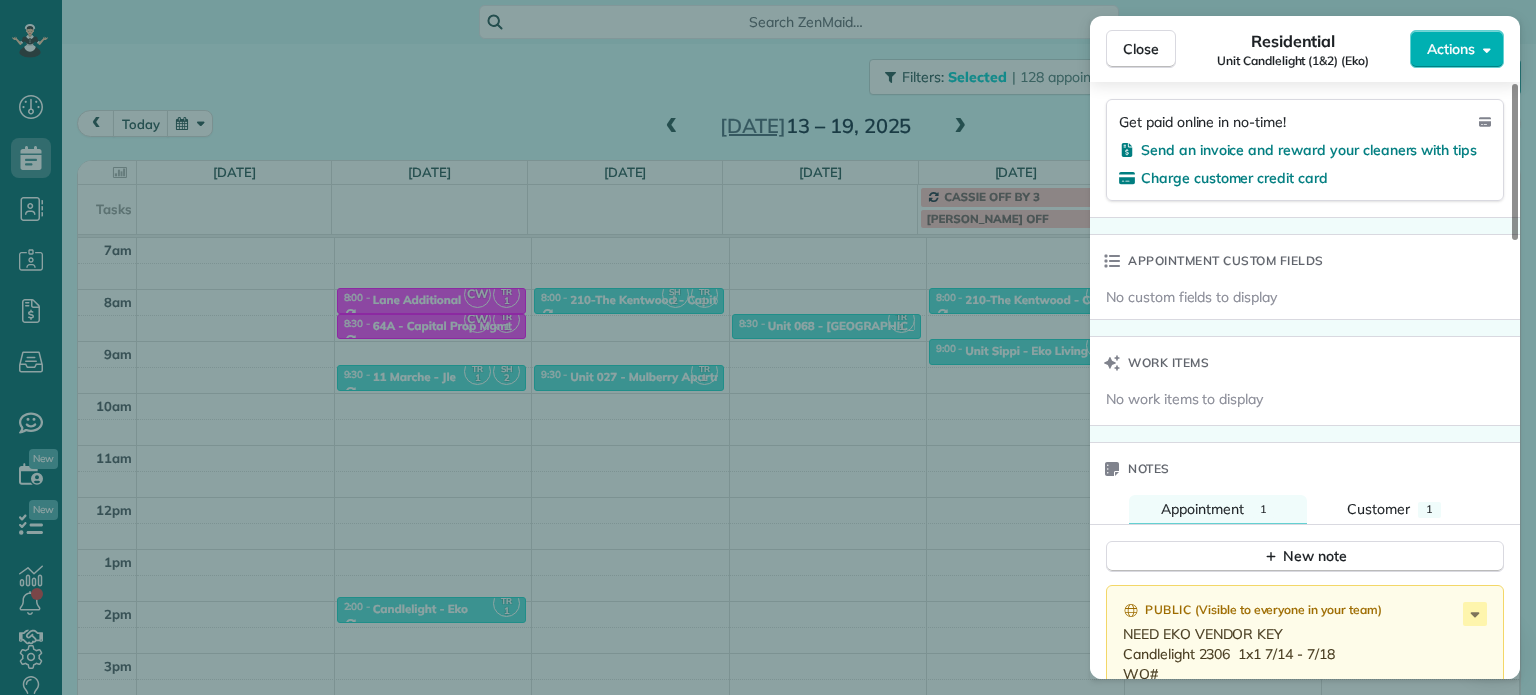 scroll, scrollTop: 1300, scrollLeft: 0, axis: vertical 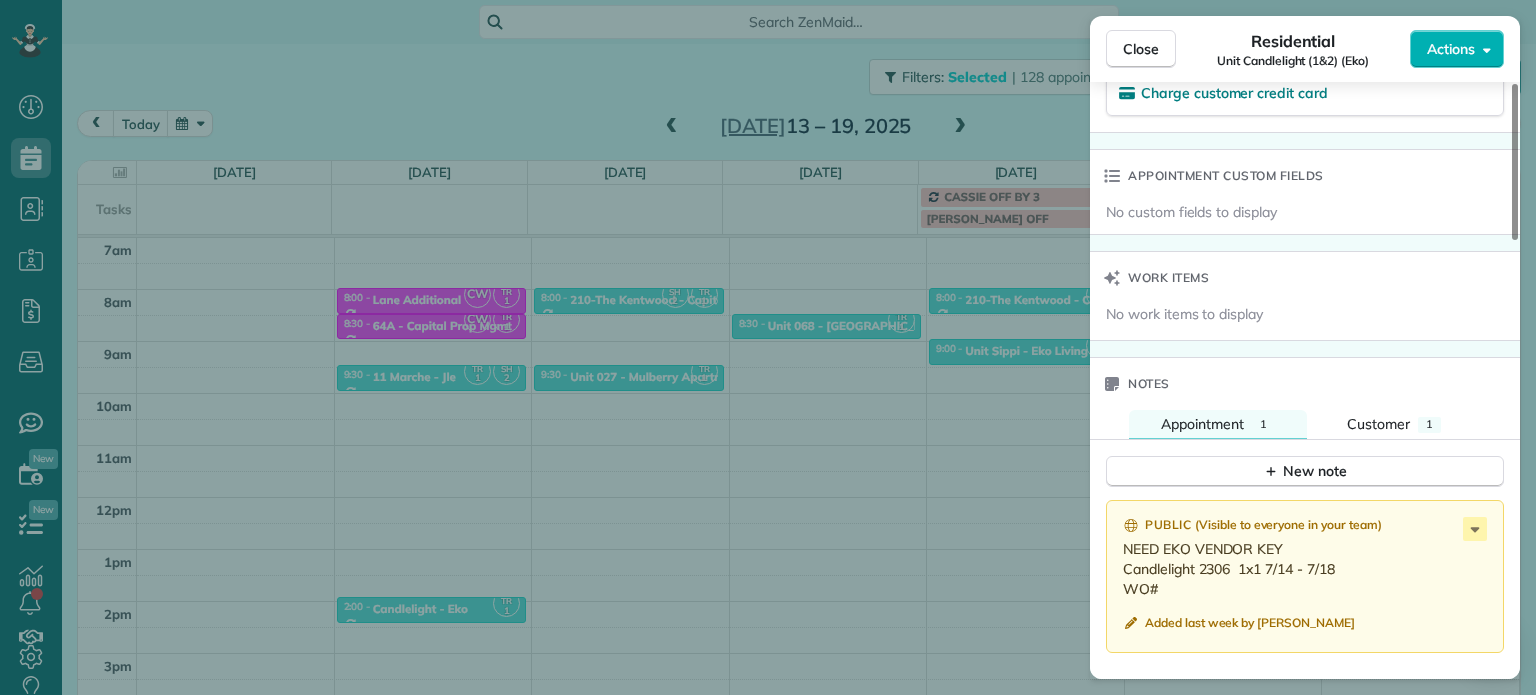 click on "Close Residential Unit Candlelight (1&2) (Eko) Actions Status Active Unit Candlelight (1&2) (Eko) · Open profile No phone number on record Add phone number No email on record Add email View Details Residential [DATE] 8:00 AM 8:30 AM 30 minutes One time [STREET_ADDRESS] Service was not rated yet Setup ratings Cleaners Time in and out Assign Invite Cleaners [PERSON_NAME] 8:00 AM 8:30 AM Checklist Try Now Keep this appointment up to your standards. Stay on top of every detail, keep your cleaners organised, and your client happy. Assign a checklist Watch a 5 min demo Billing Billing actions Price $0.00 Overcharge $0.00 Discount $0.00 Coupon discount - Primary tax - Secondary tax - Total appointment price $0.00 Tips collected New feature! $0.00 [PERSON_NAME] as paid Total including tip $0.00 Get paid online in no-time! Send an invoice and reward your cleaners with tips Charge customer credit card Appointment custom fields No custom fields to display Work items Notes 1 1 ( )" at bounding box center (768, 347) 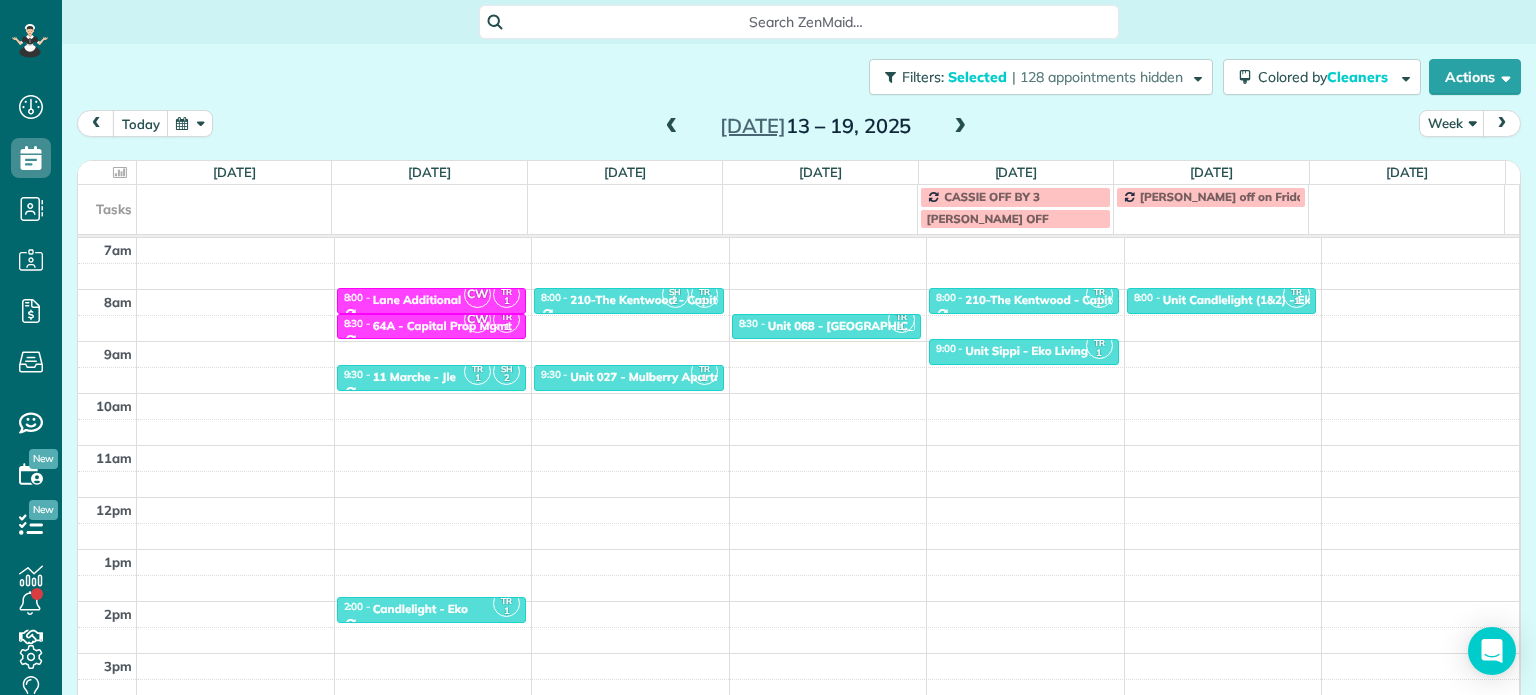 click at bounding box center (672, 127) 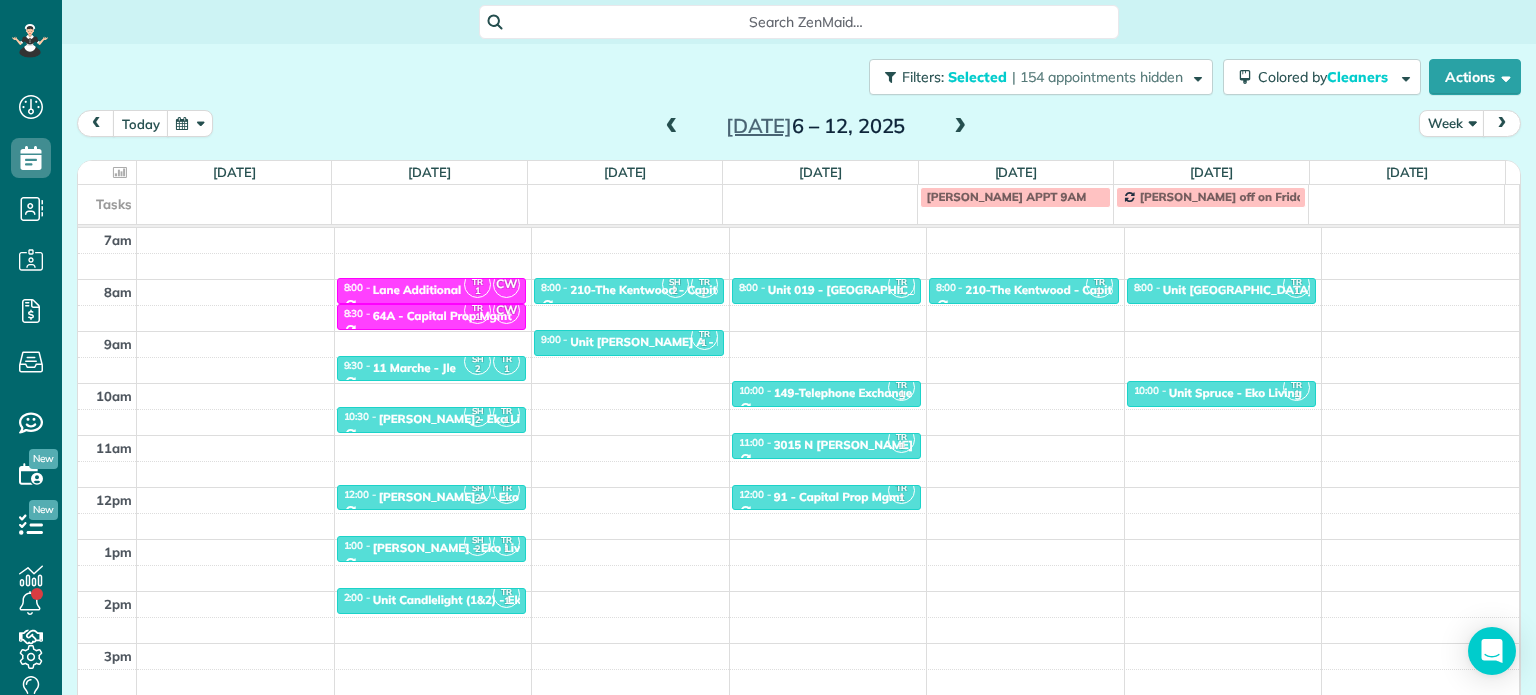 click at bounding box center [672, 127] 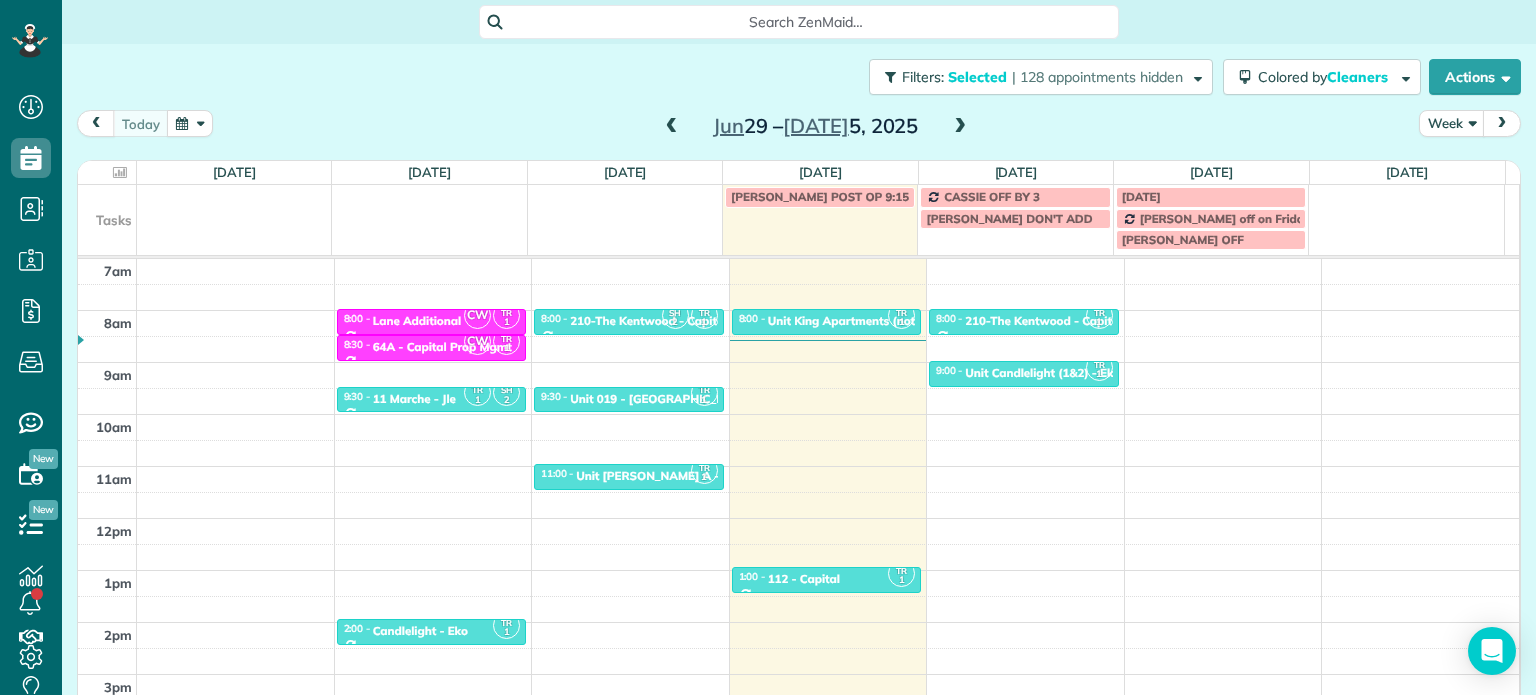 click at bounding box center [960, 127] 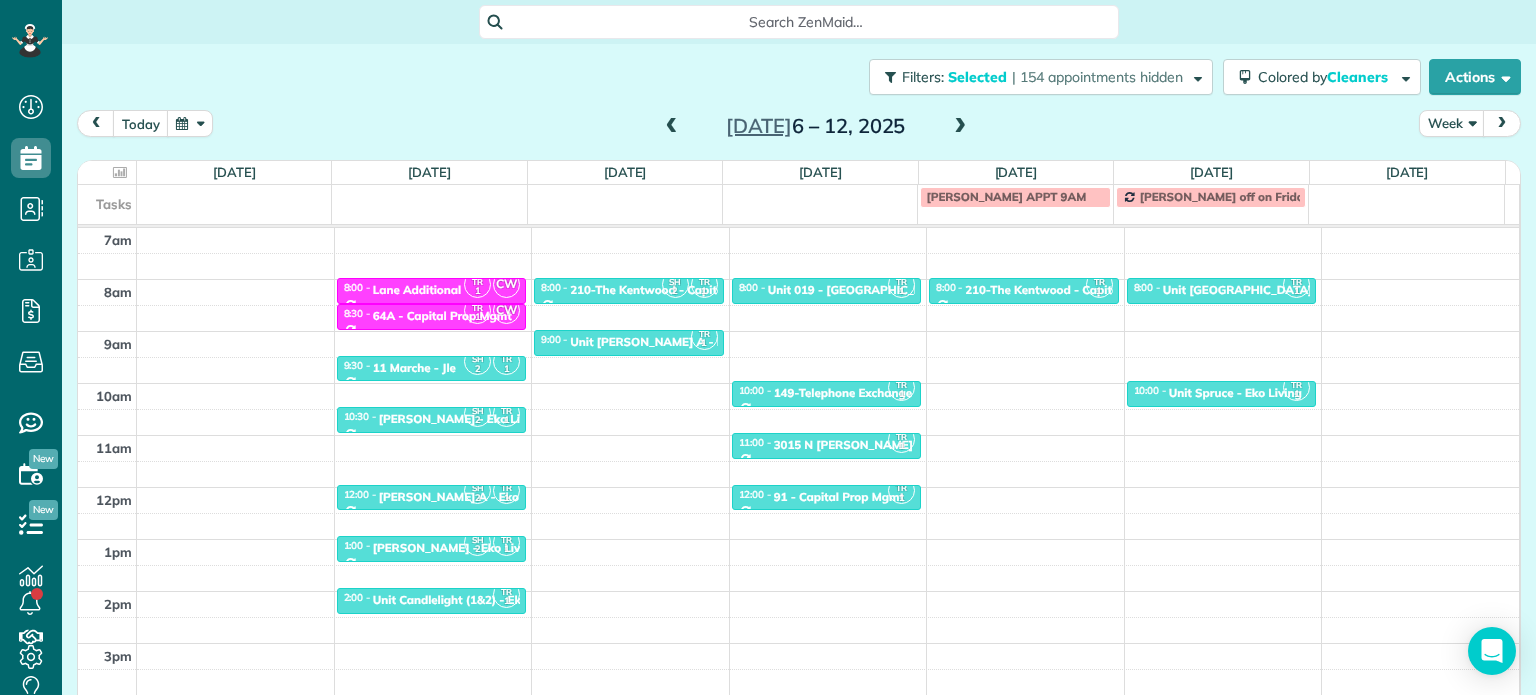 click at bounding box center (960, 127) 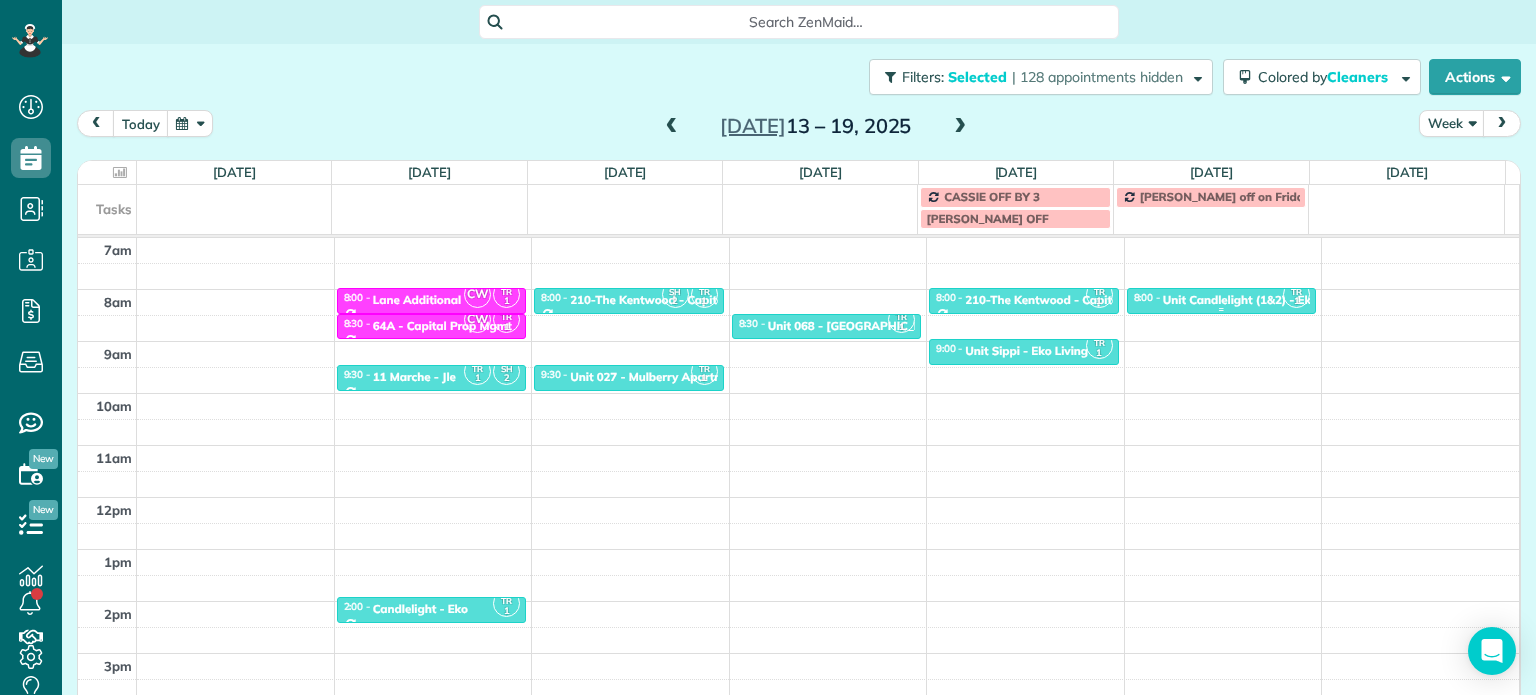click on "Unit Candlelight (1&2) - Eko" at bounding box center (1240, 300) 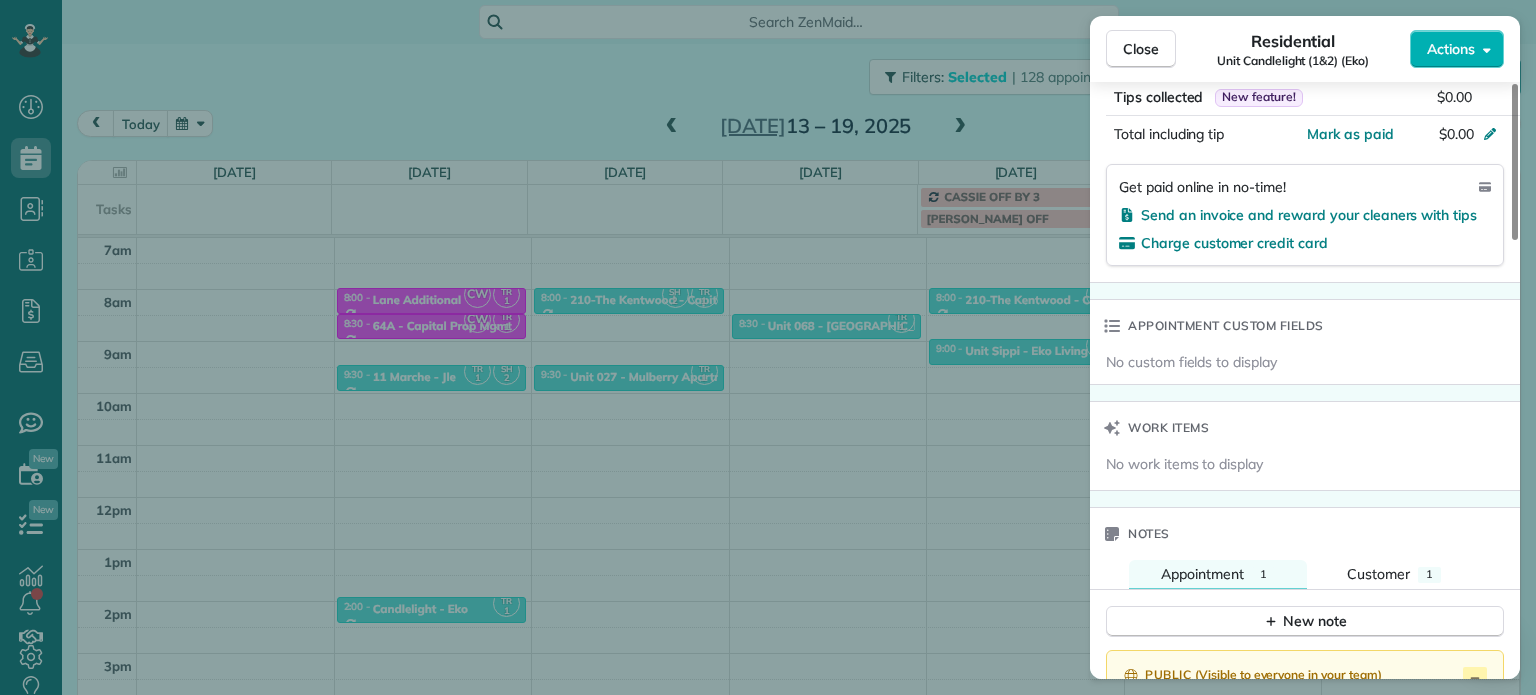 scroll, scrollTop: 1400, scrollLeft: 0, axis: vertical 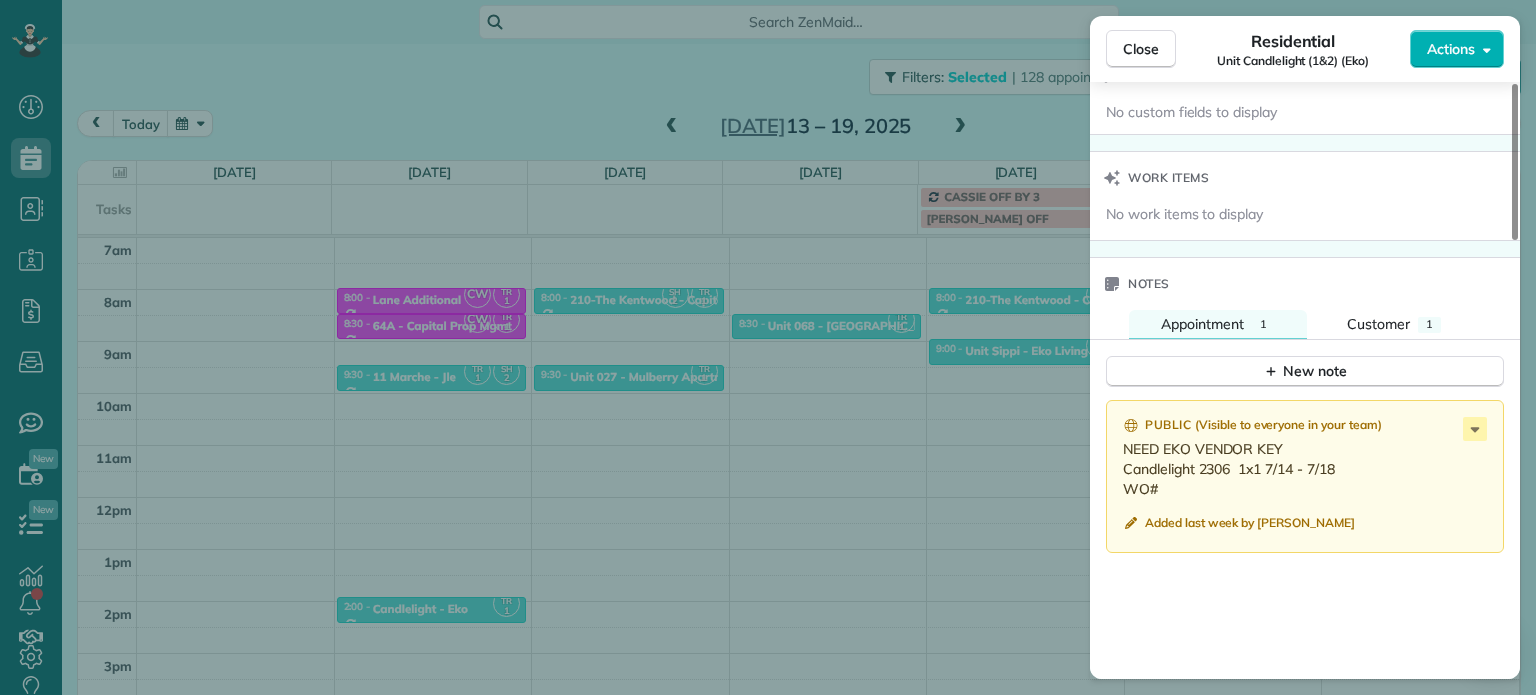 click on "Close Residential Unit Candlelight (1&2) (Eko) Actions Status Active Unit Candlelight (1&2) (Eko) · Open profile No phone number on record Add phone number No email on record Add email View Details Residential [DATE] 8:00 AM 8:30 AM 30 minutes One time [STREET_ADDRESS] Service was not rated yet Setup ratings Cleaners Time in and out Assign Invite Cleaners [PERSON_NAME] 8:00 AM 8:30 AM Checklist Try Now Keep this appointment up to your standards. Stay on top of every detail, keep your cleaners organised, and your client happy. Assign a checklist Watch a 5 min demo Billing Billing actions Price $0.00 Overcharge $0.00 Discount $0.00 Coupon discount - Primary tax - Secondary tax - Total appointment price $0.00 Tips collected New feature! $0.00 [PERSON_NAME] as paid Total including tip $0.00 Get paid online in no-time! Send an invoice and reward your cleaners with tips Charge customer credit card Appointment custom fields No custom fields to display Work items Notes 1 1 ( )" at bounding box center (768, 347) 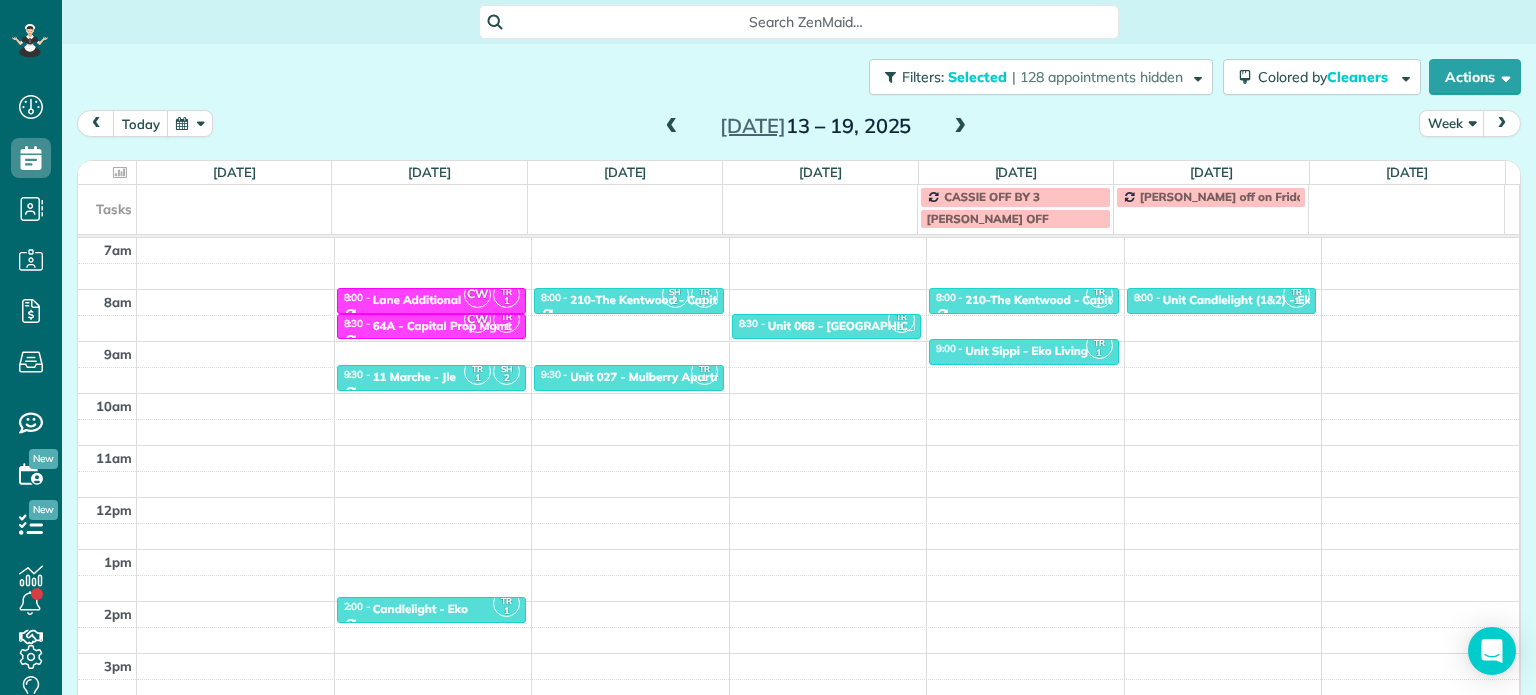click at bounding box center (672, 127) 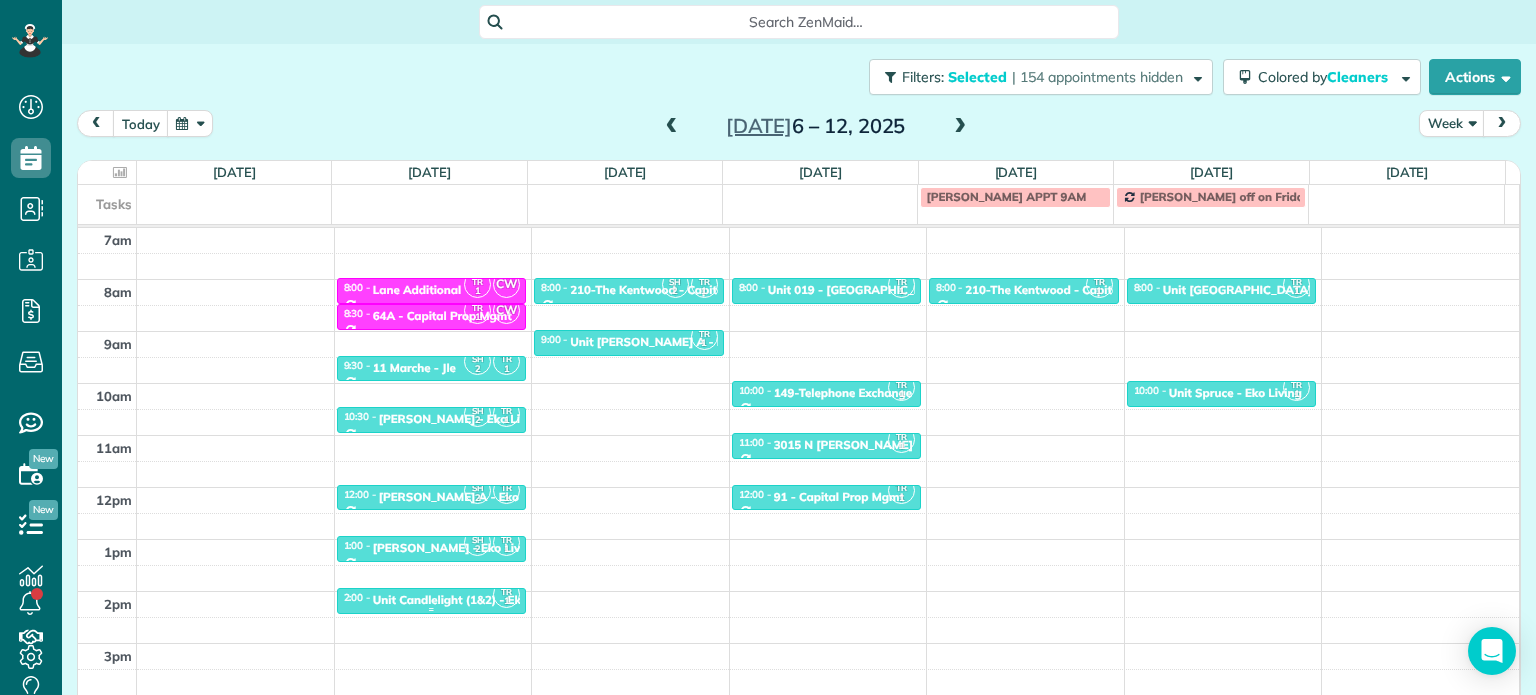 click on "Unit Candlelight (1&2) - Eko" at bounding box center (450, 600) 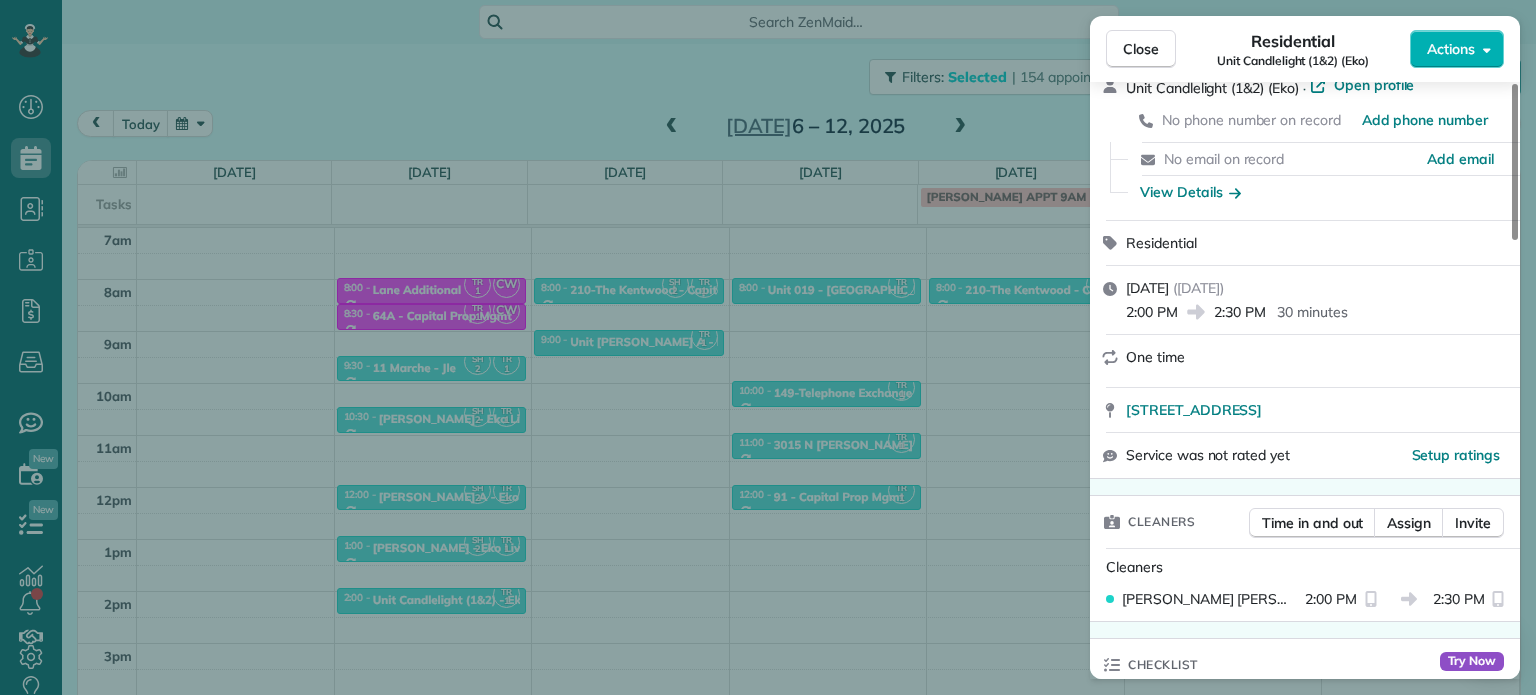 scroll, scrollTop: 0, scrollLeft: 0, axis: both 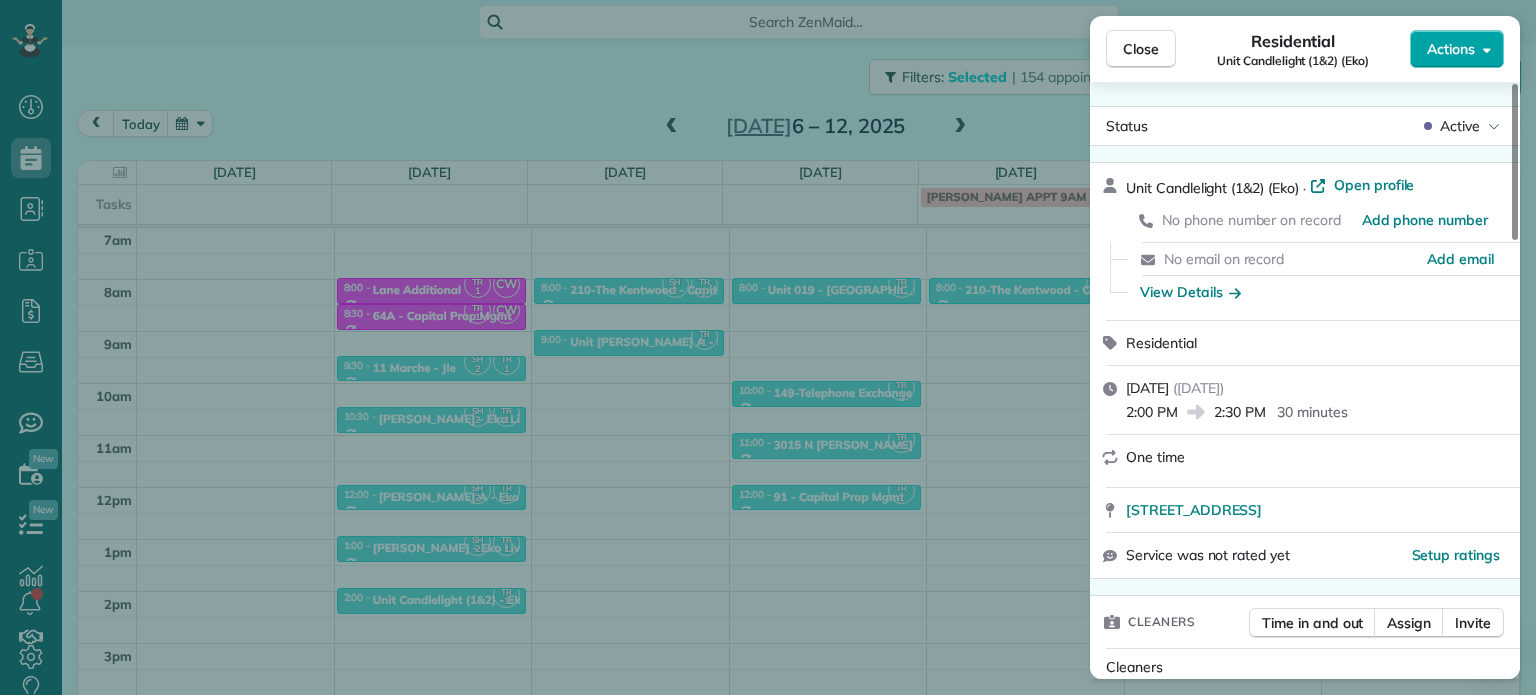 click on "Actions" at bounding box center (1457, 49) 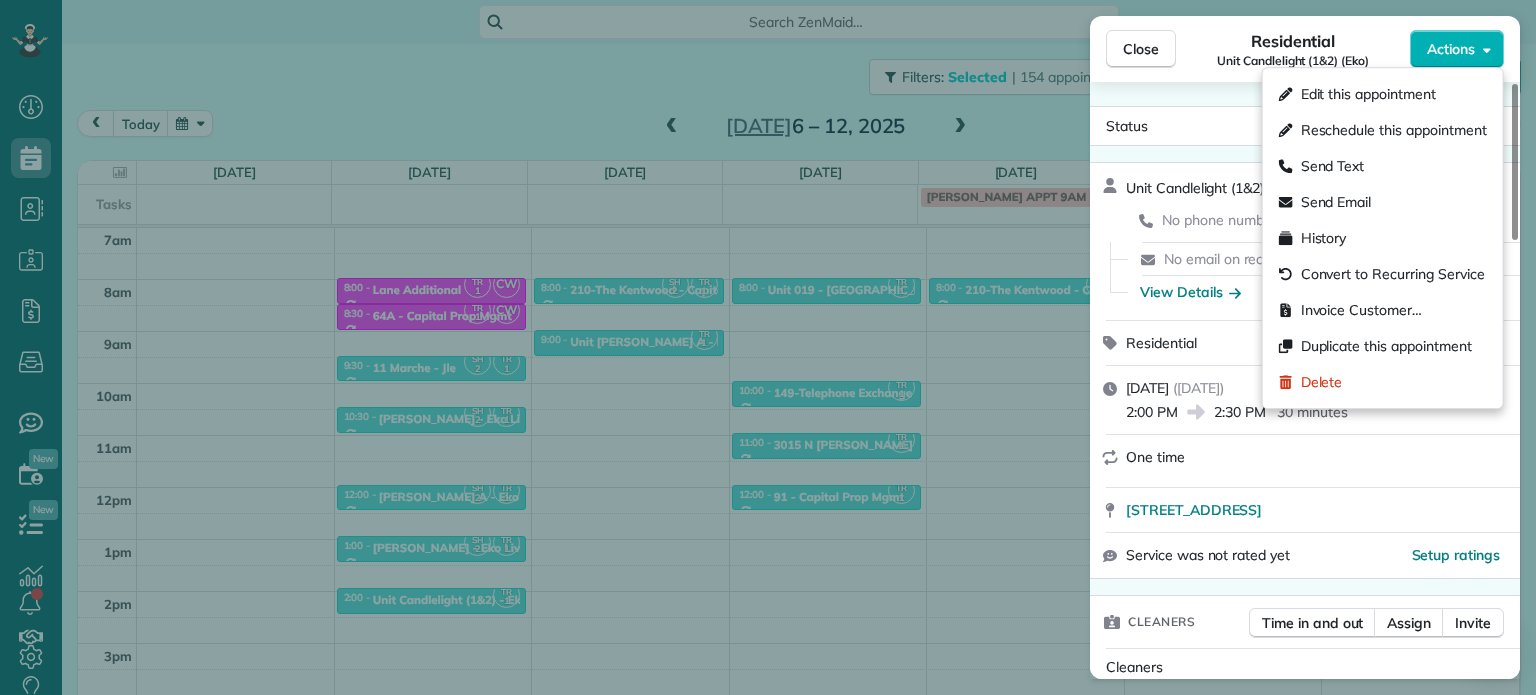 click on "Edit this appointment" at bounding box center [1368, 94] 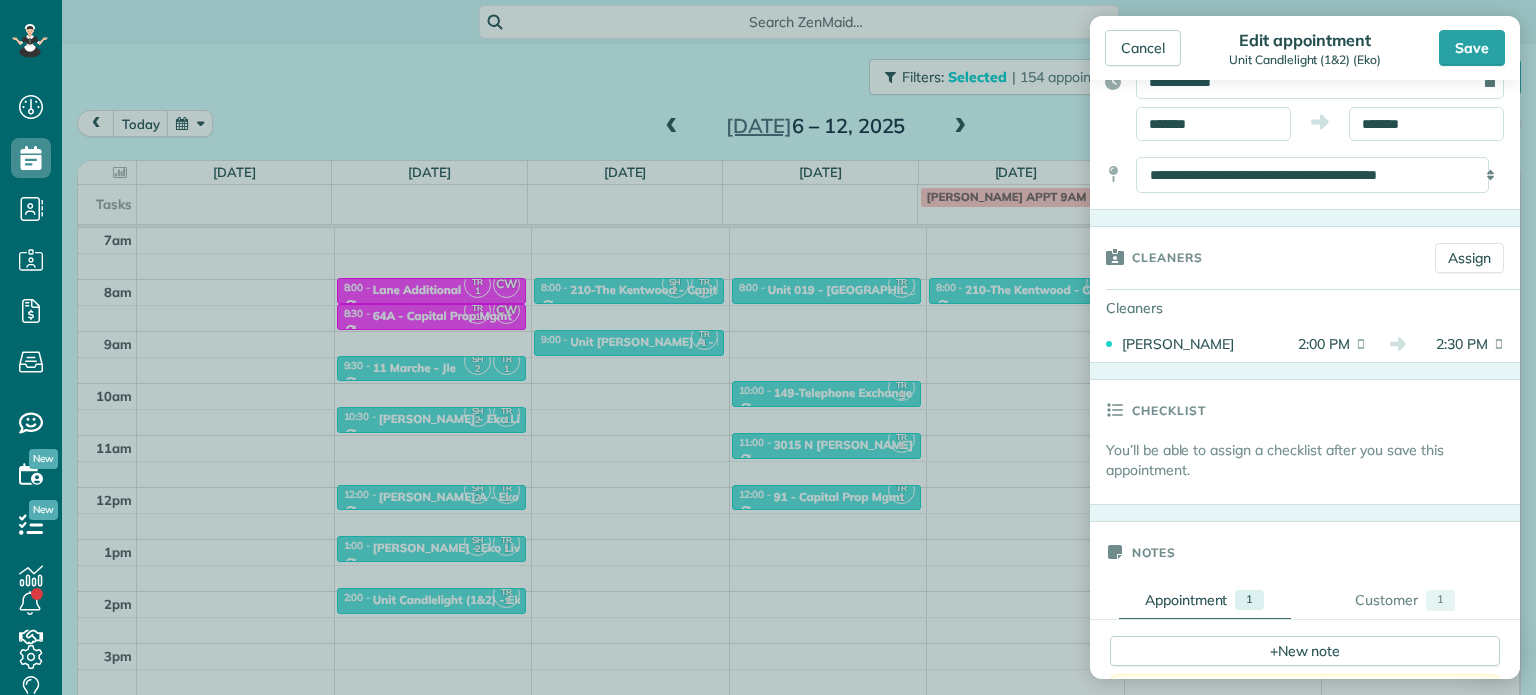 scroll, scrollTop: 0, scrollLeft: 0, axis: both 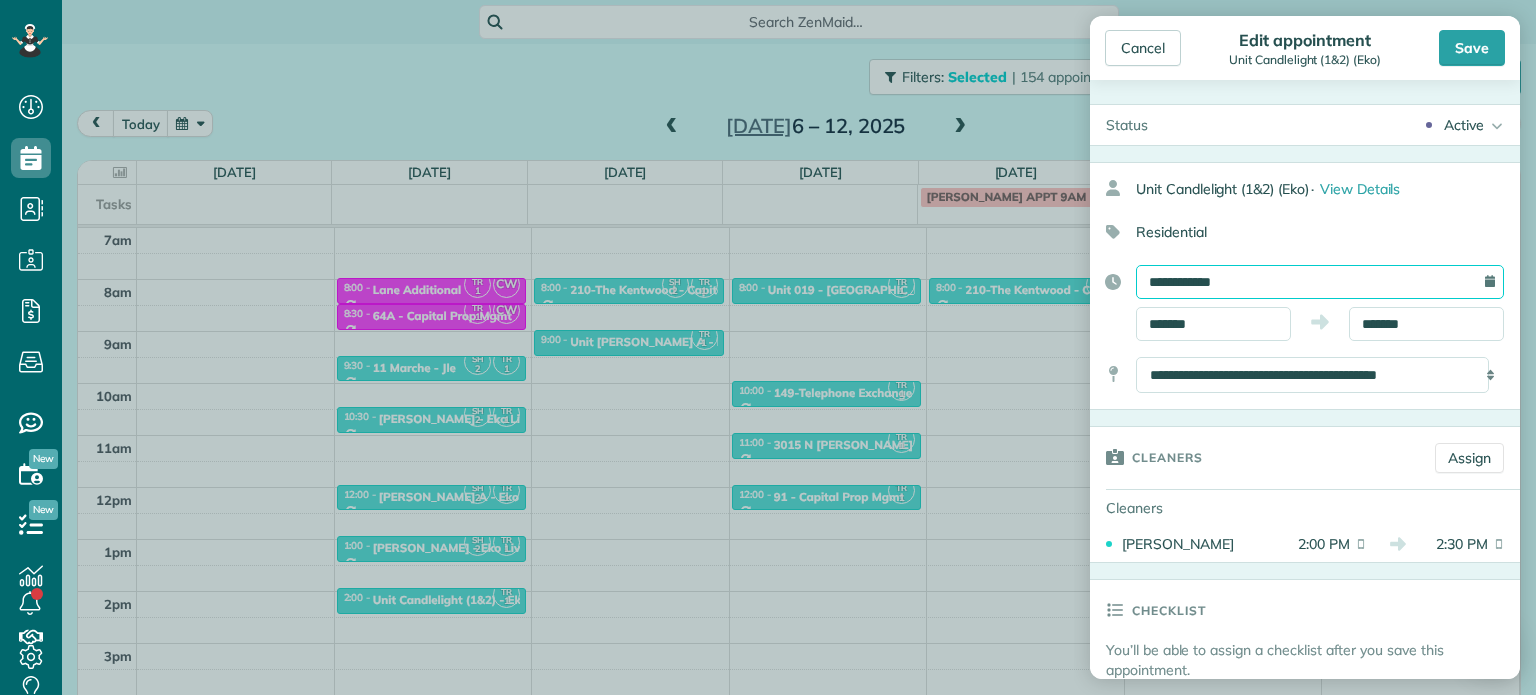 click on "**********" at bounding box center [1320, 282] 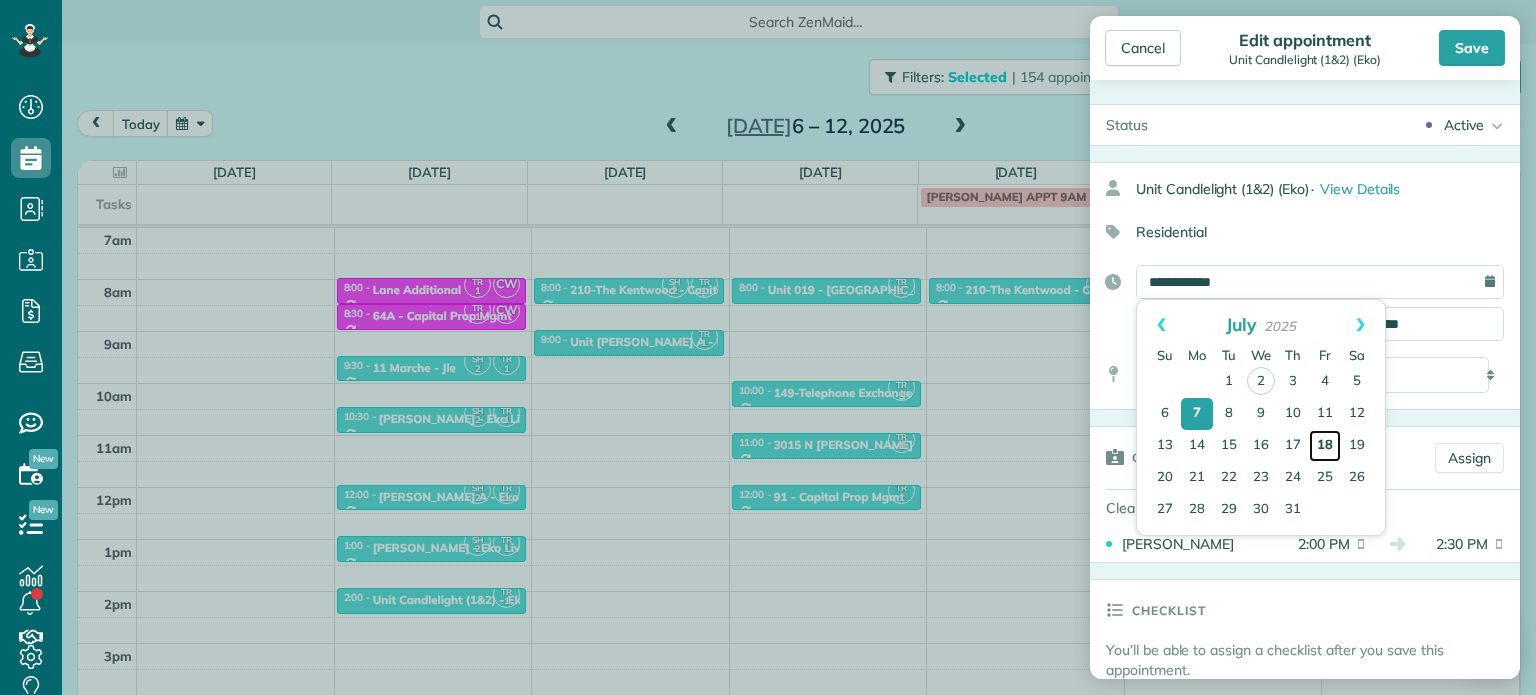 click on "18" at bounding box center [1325, 446] 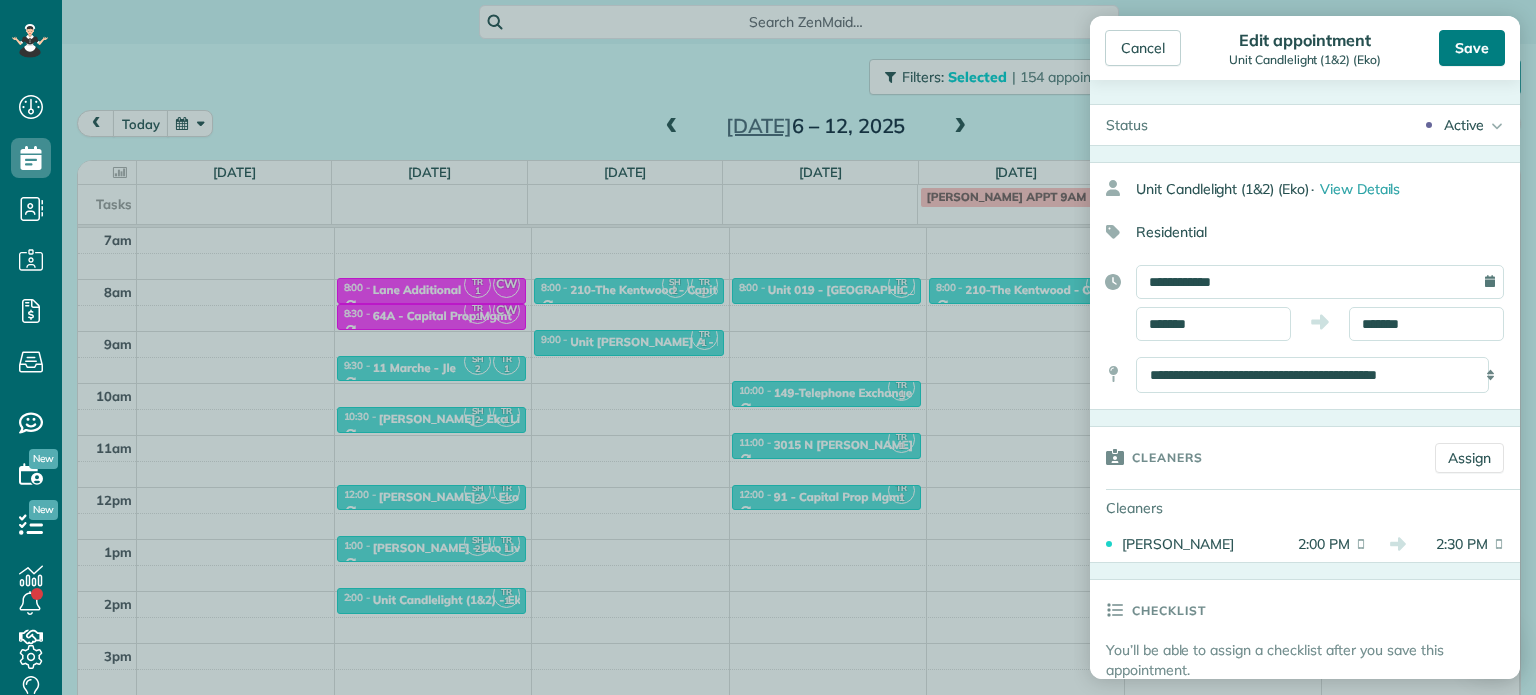 click on "Save" at bounding box center (1472, 48) 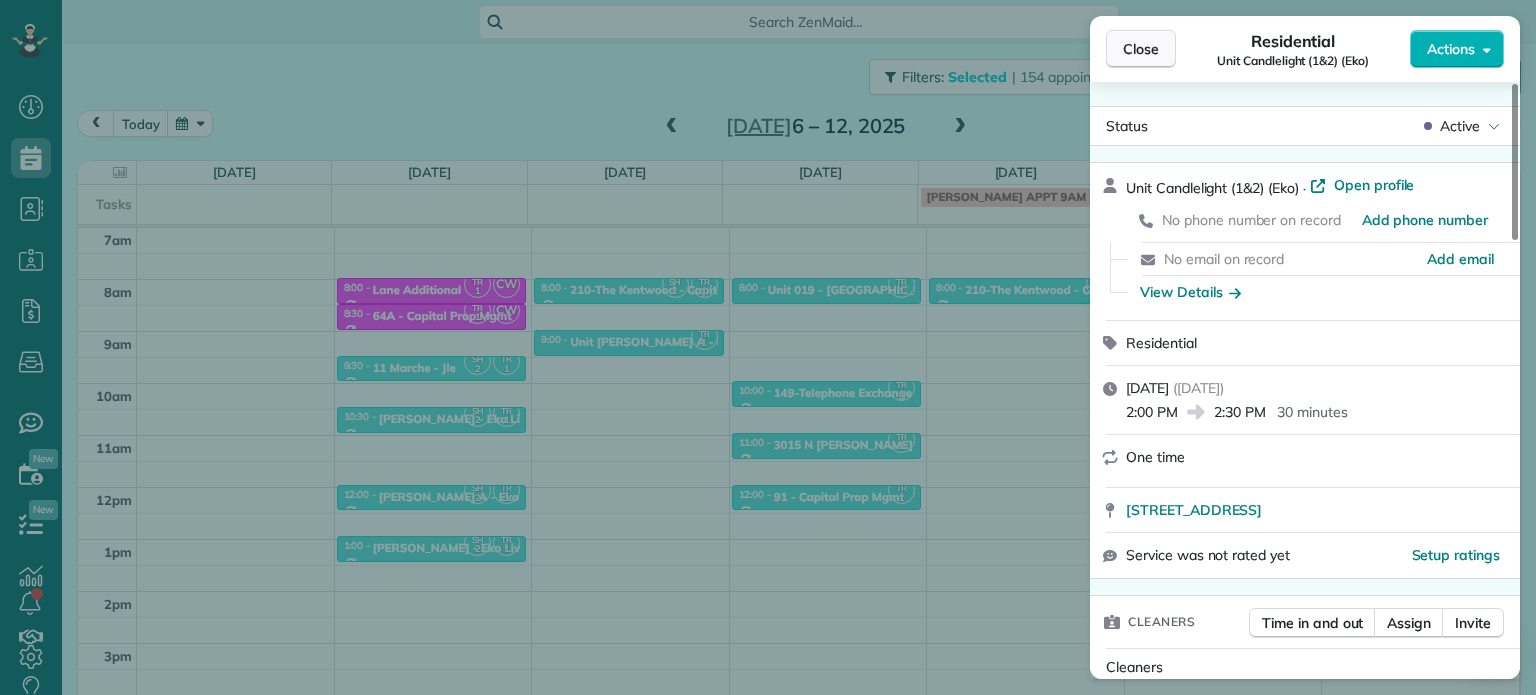 click on "Close" at bounding box center [1141, 49] 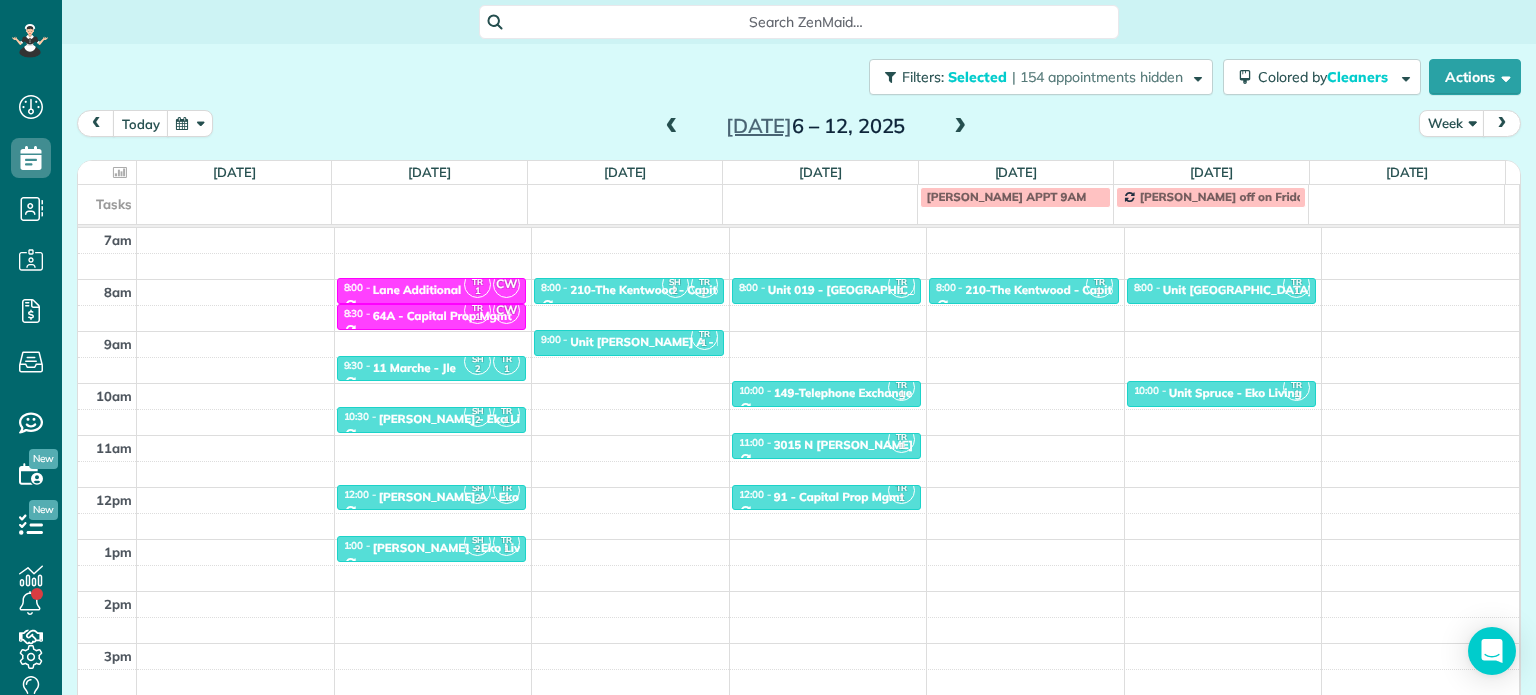 click at bounding box center [672, 127] 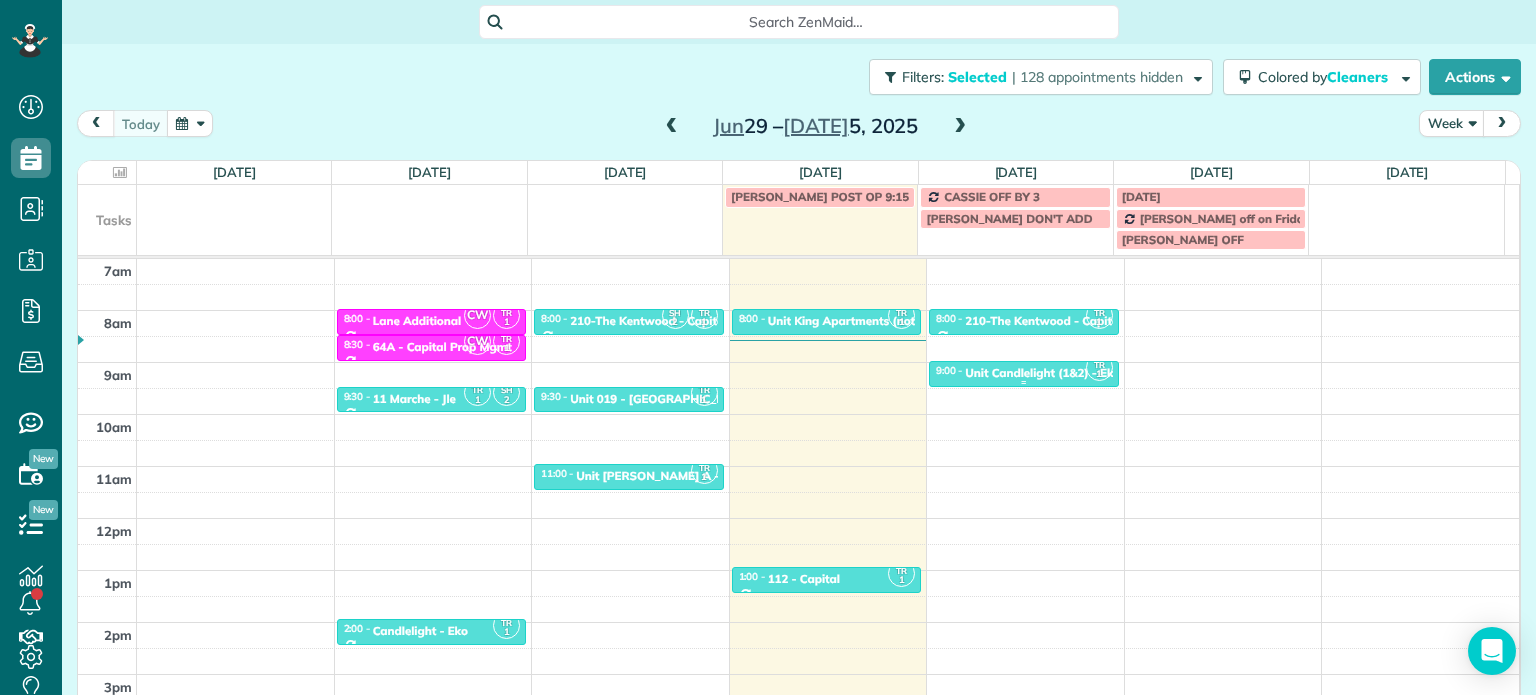 click on "Unit Candlelight (1&2) - Eko" at bounding box center [1042, 373] 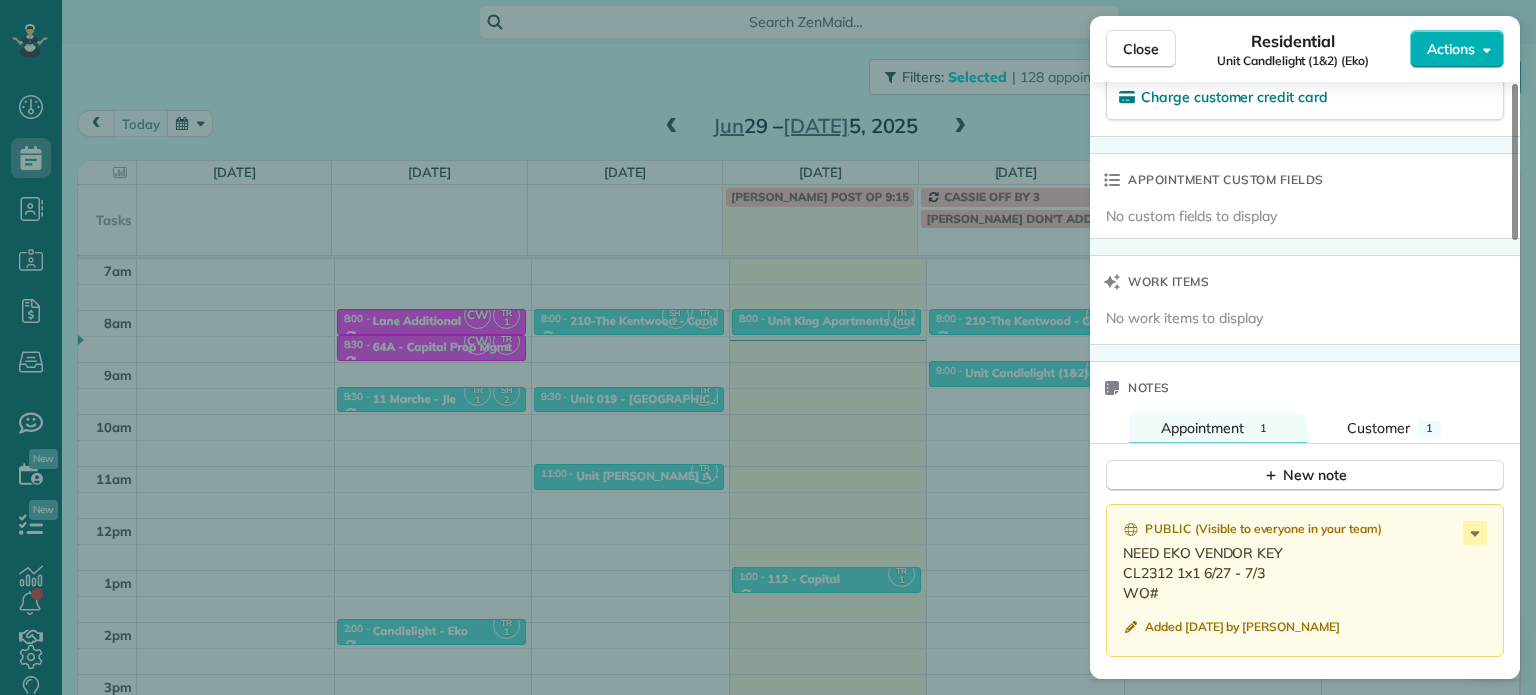 scroll, scrollTop: 1600, scrollLeft: 0, axis: vertical 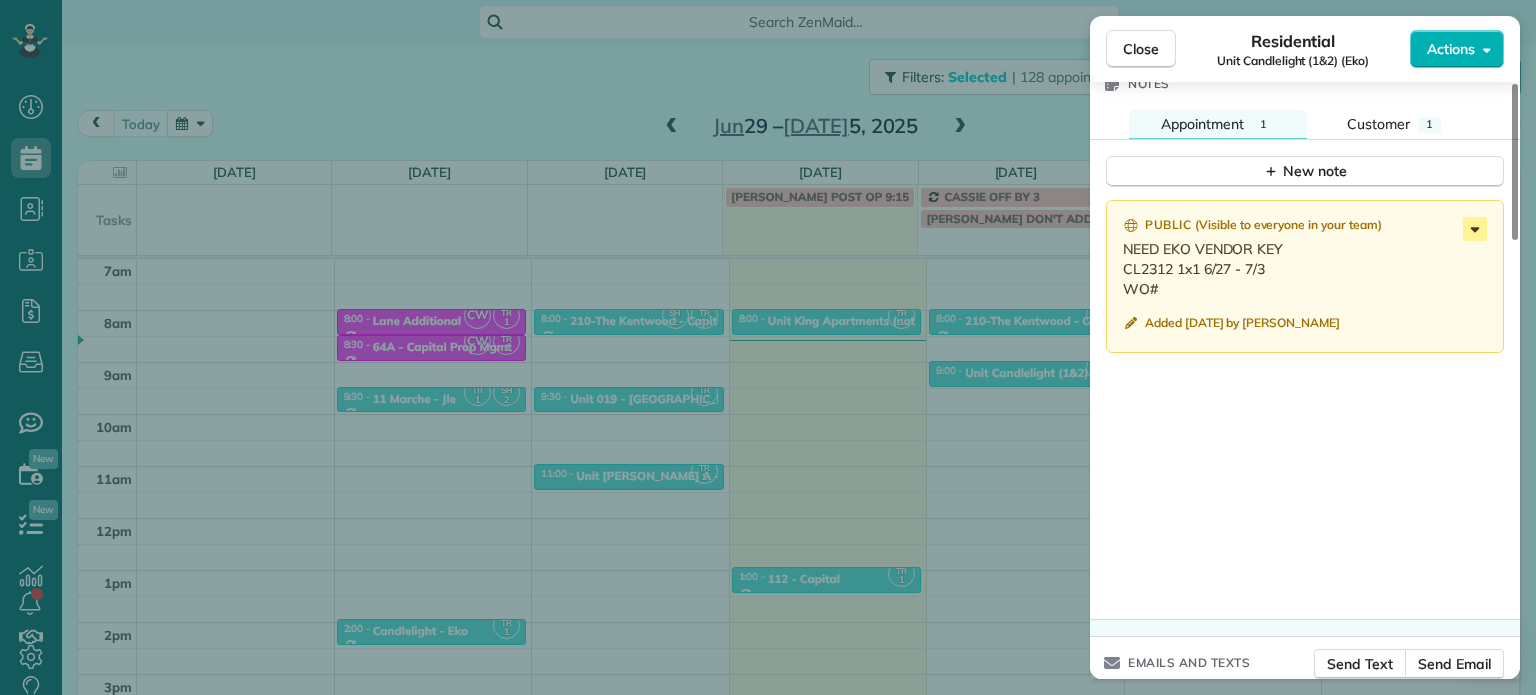click 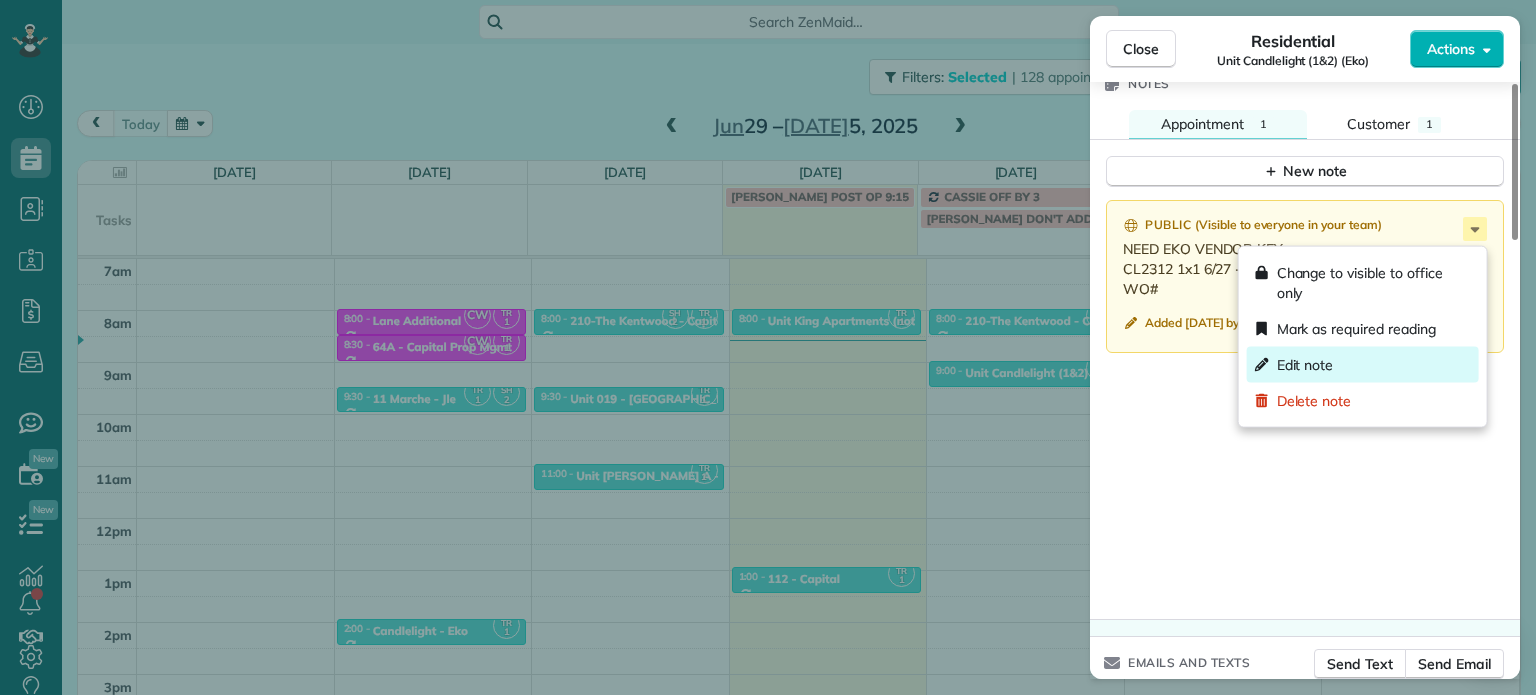 click on "Edit note" at bounding box center (1363, 365) 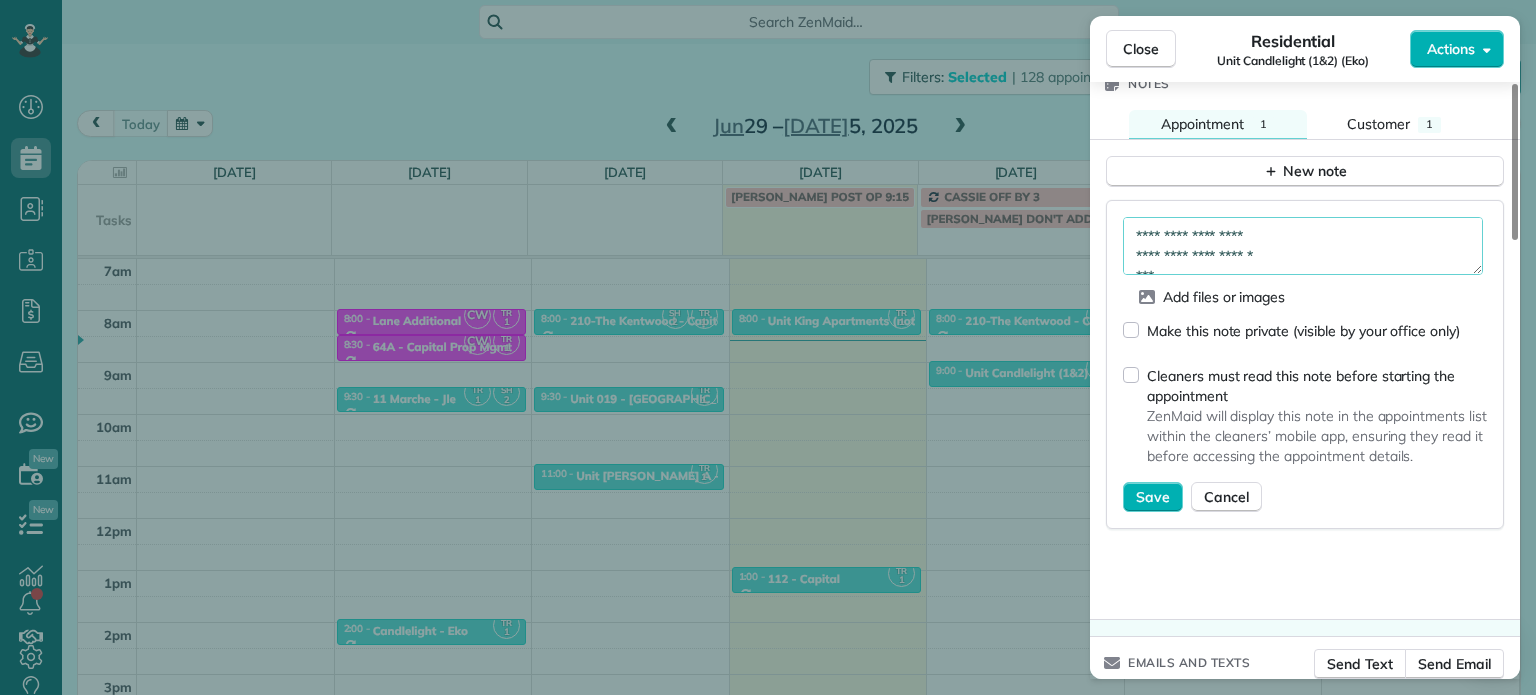 click on "**********" at bounding box center [1303, 246] 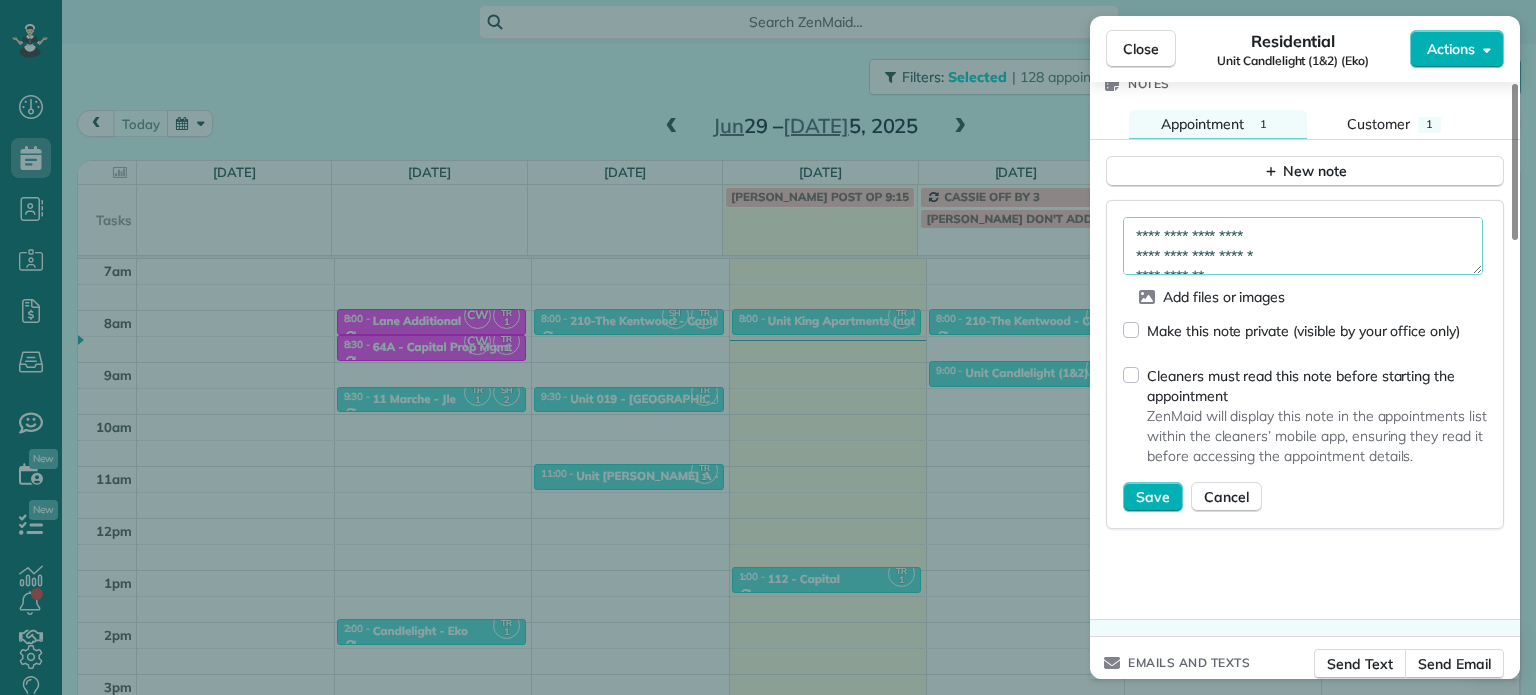 scroll, scrollTop: 10, scrollLeft: 0, axis: vertical 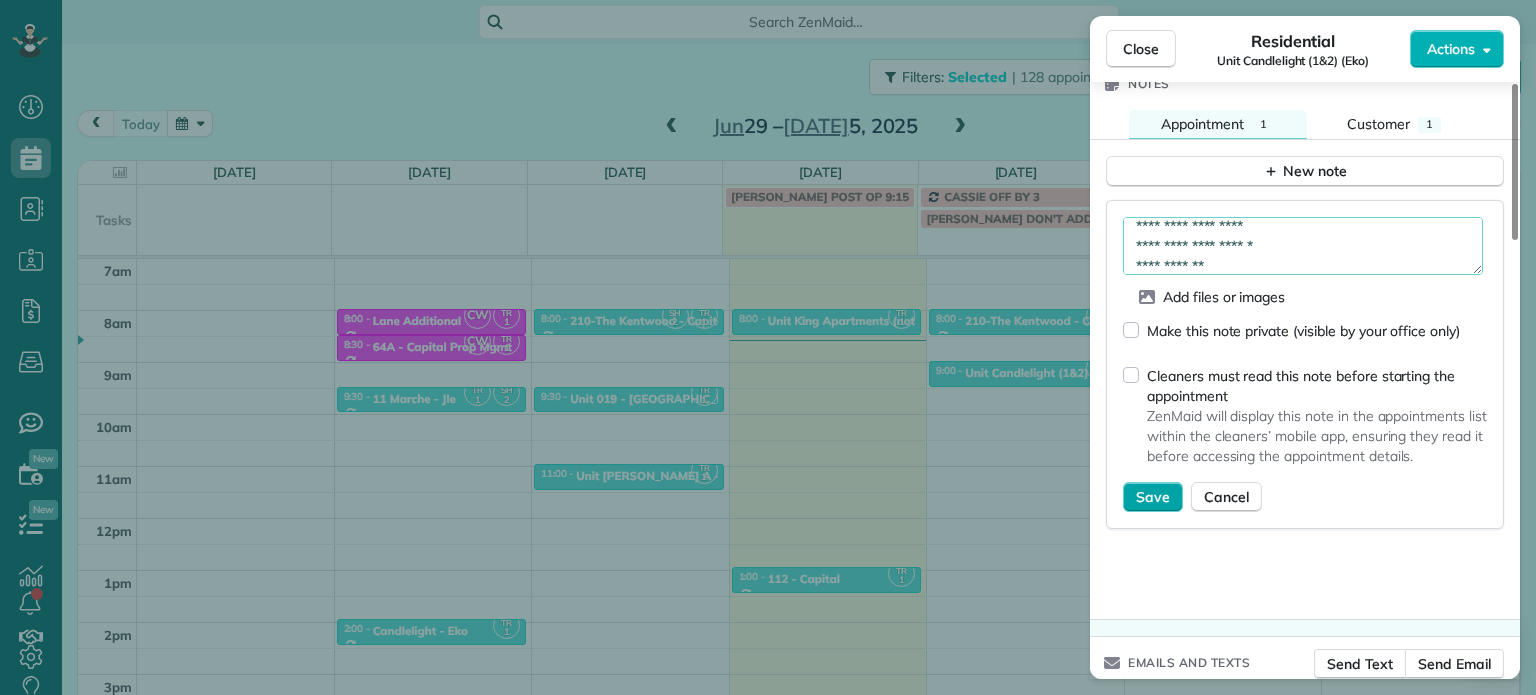 type on "**********" 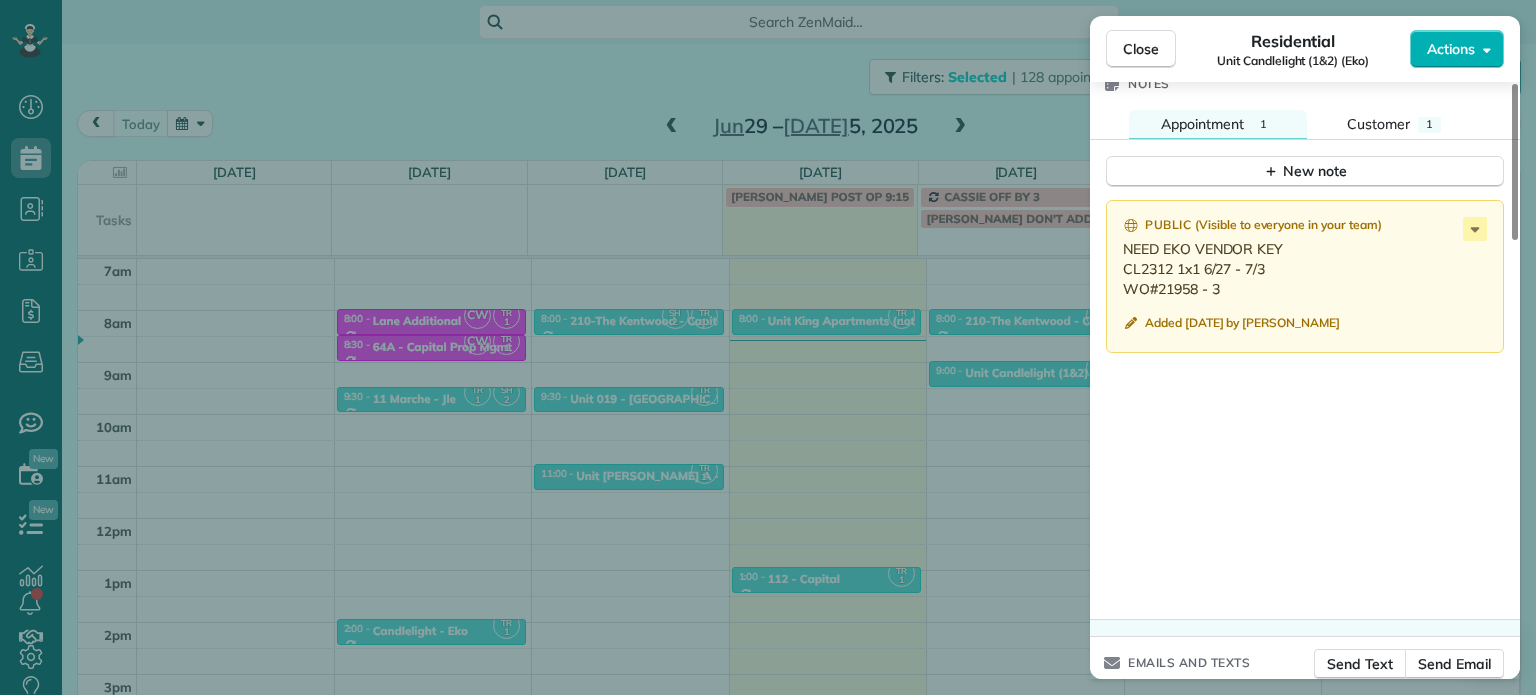 click on "Close Residential Unit Candlelight (1&2) (Eko) Actions Status Active Unit Candlelight (1&2) (Eko) · Open profile No phone number on record Add phone number No email on record Add email View Details Residential [DATE] ( [DATE] ) 9:00 AM 9:30 AM 30 minutes One time [STREET_ADDRESS] Service was not rated yet Setup ratings Cleaners Time in and out Assign Invite Cleaners [PERSON_NAME] 9:00 AM 9:30 AM Checklist Try Now Keep this appointment up to your standards. Stay on top of every detail, keep your cleaners organised, and your client happy. Assign a checklist Watch a 5 min demo Billing Billing actions Price $0.00 Overcharge $0.00 Discount $0.00 Coupon discount - Primary tax - Secondary tax - Total appointment price $0.00 Tips collected New feature! $0.00 [PERSON_NAME] as paid Total including tip $0.00 Get paid online in no-time! Send an invoice and reward your cleaners with tips Charge customer credit card Appointment custom fields No custom fields to display Work items" at bounding box center (768, 347) 